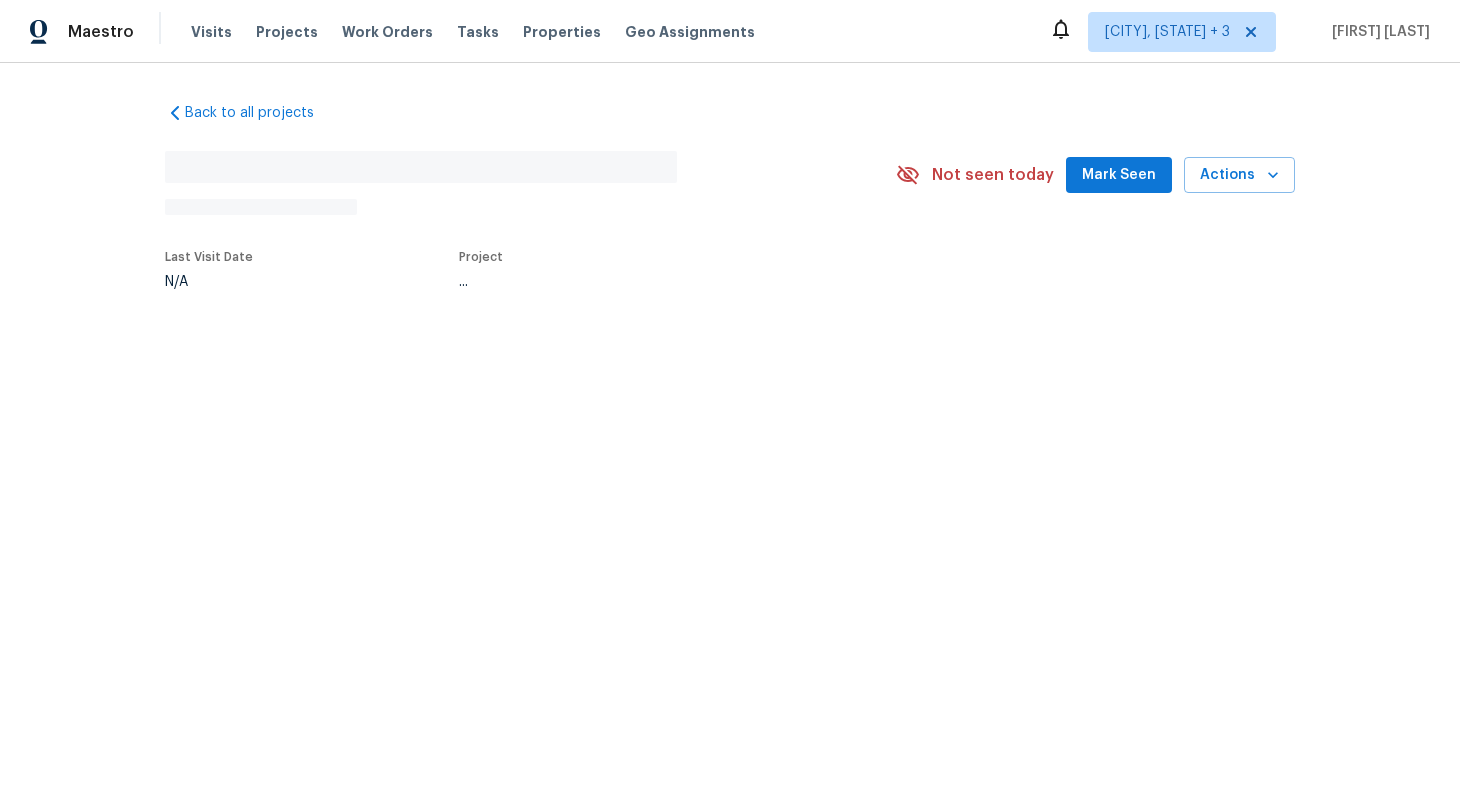 scroll, scrollTop: 0, scrollLeft: 0, axis: both 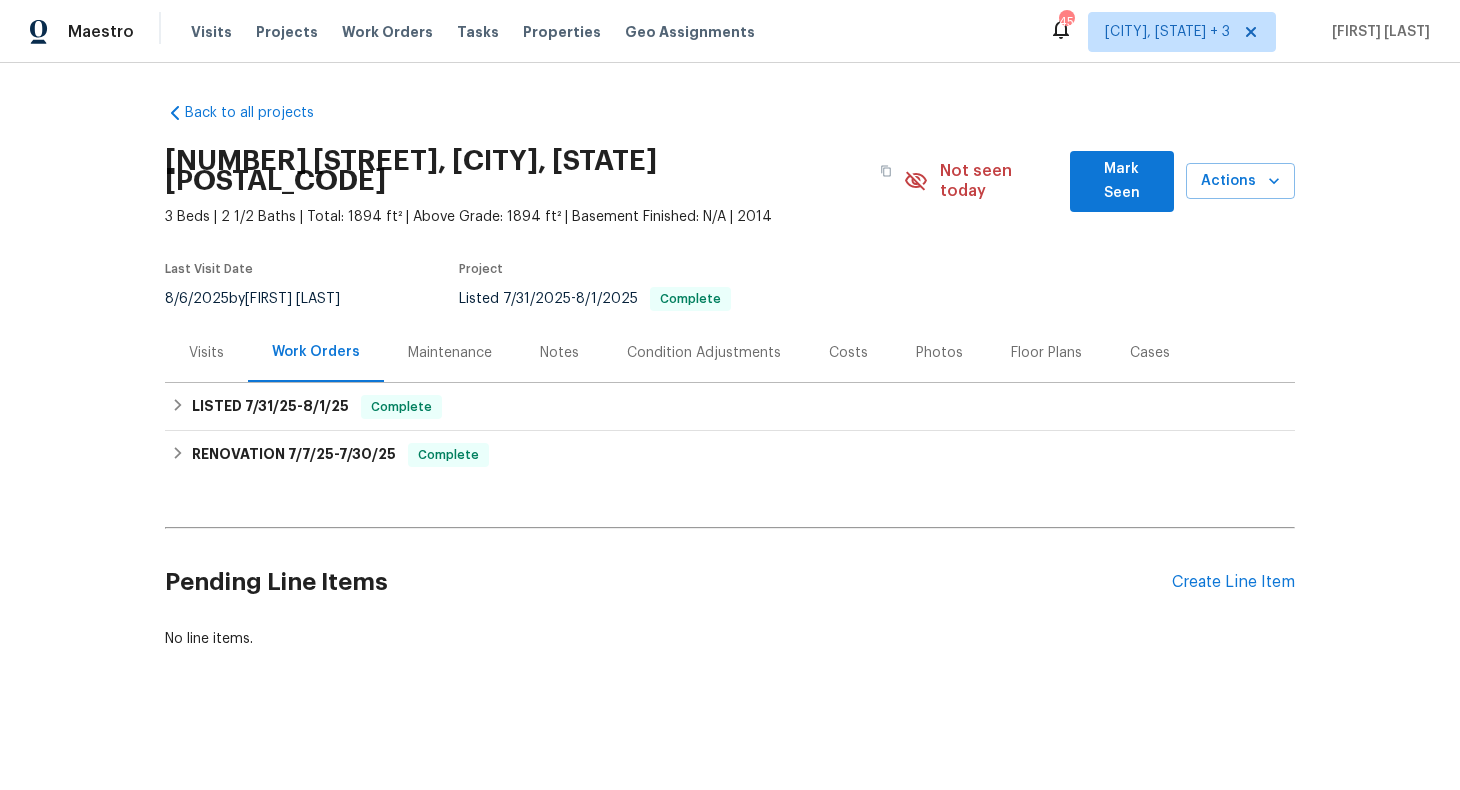 click on "Photos" at bounding box center (939, 352) 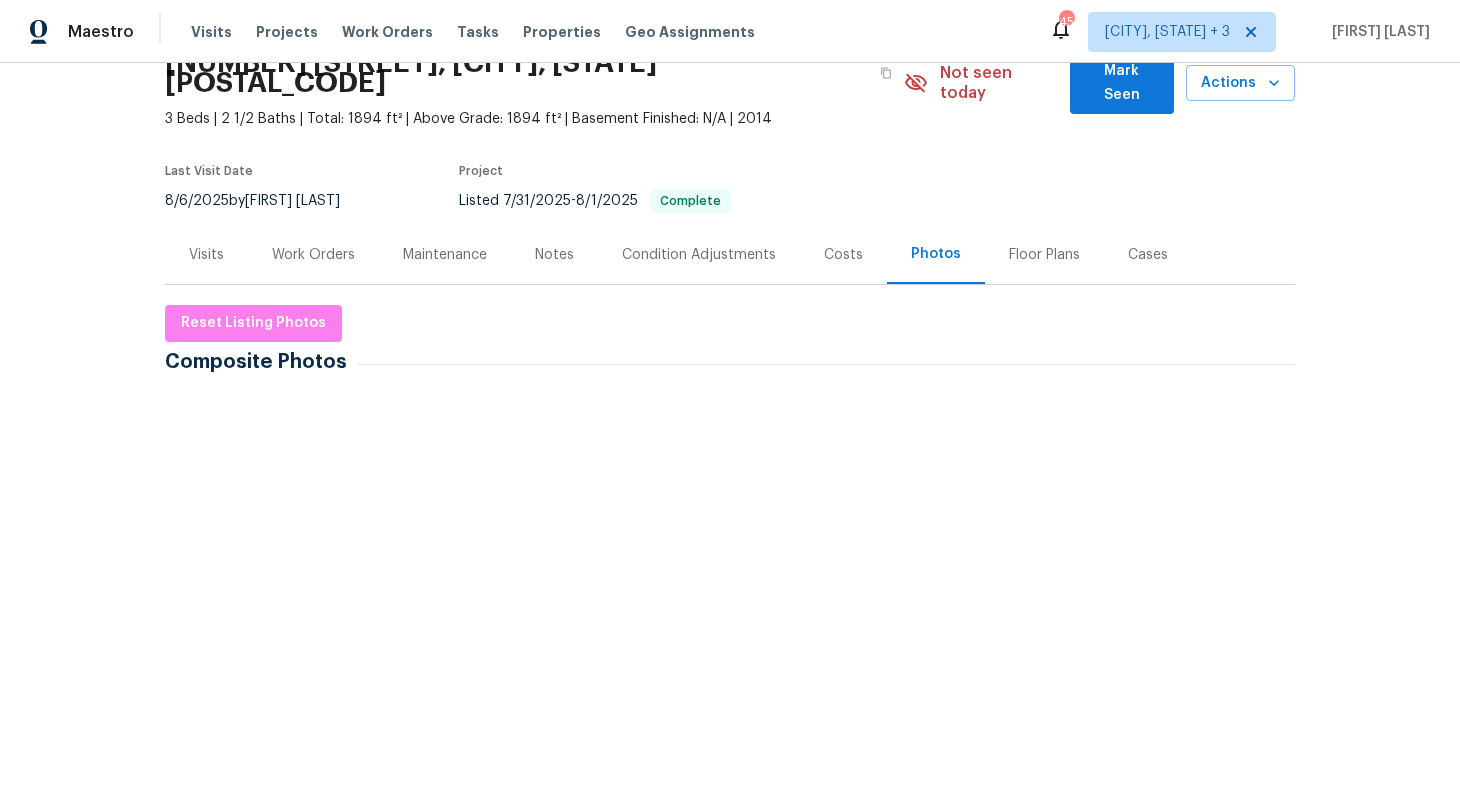 scroll, scrollTop: 124, scrollLeft: 0, axis: vertical 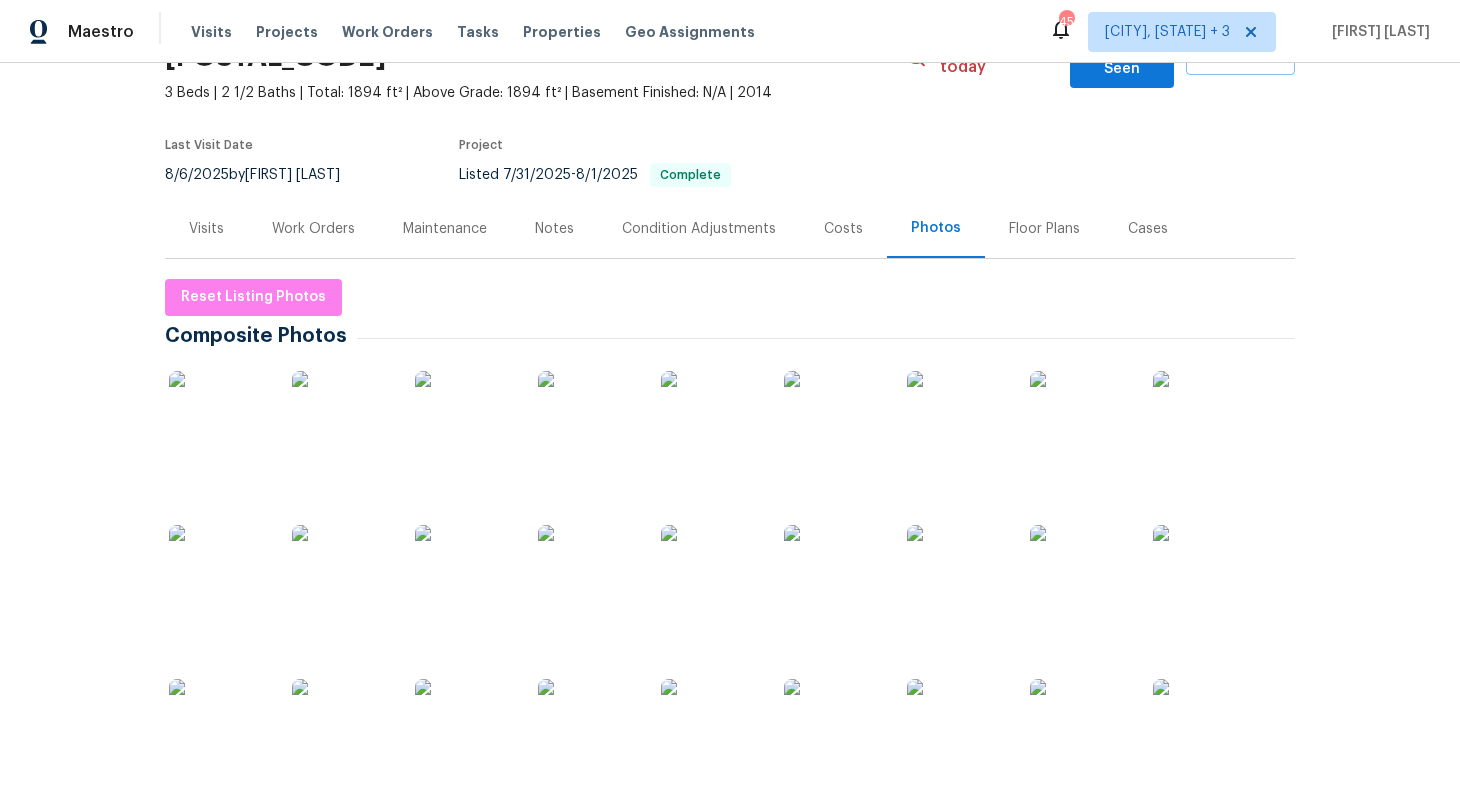 click on "Condition Adjustments" at bounding box center [699, 229] 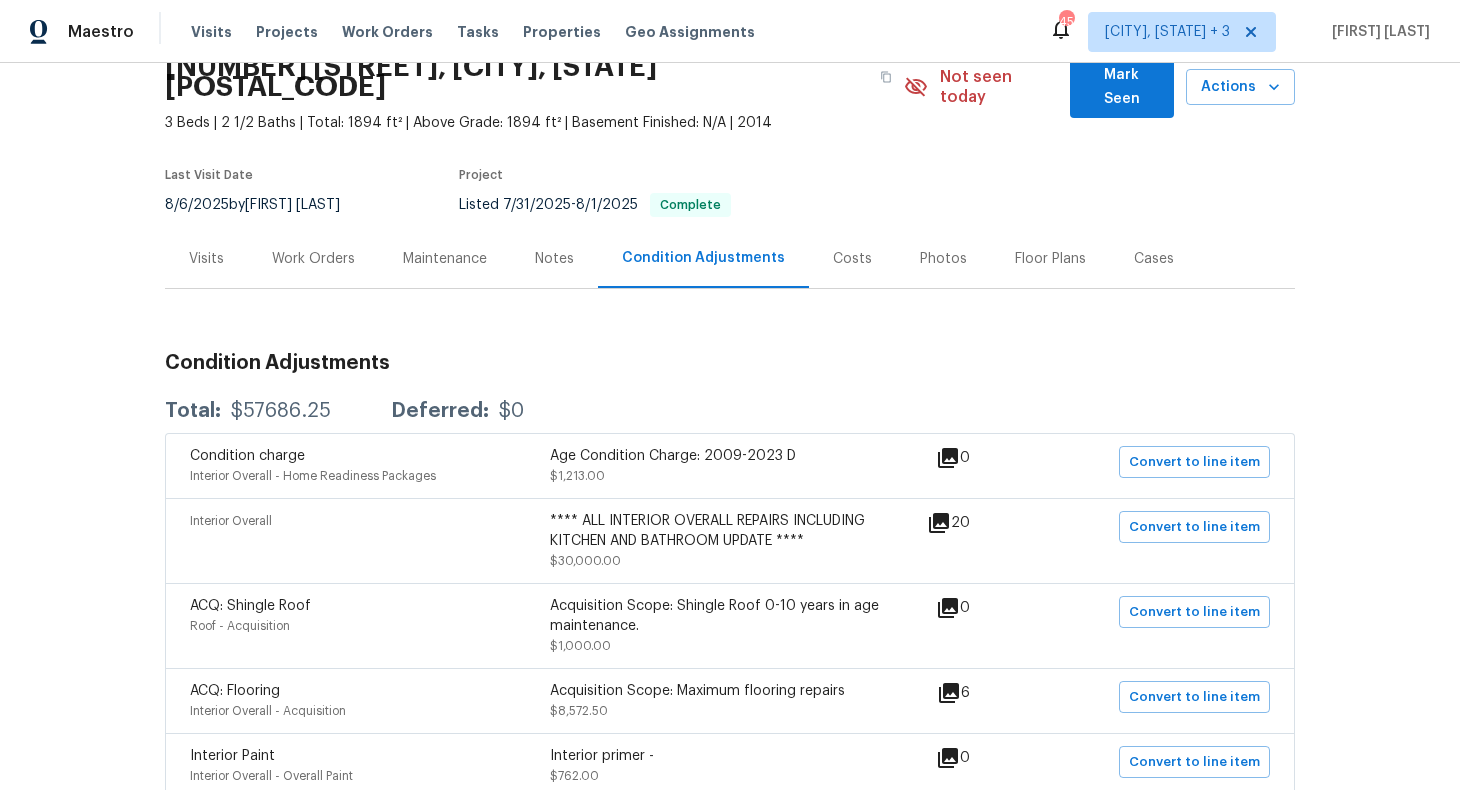 scroll, scrollTop: 157, scrollLeft: 0, axis: vertical 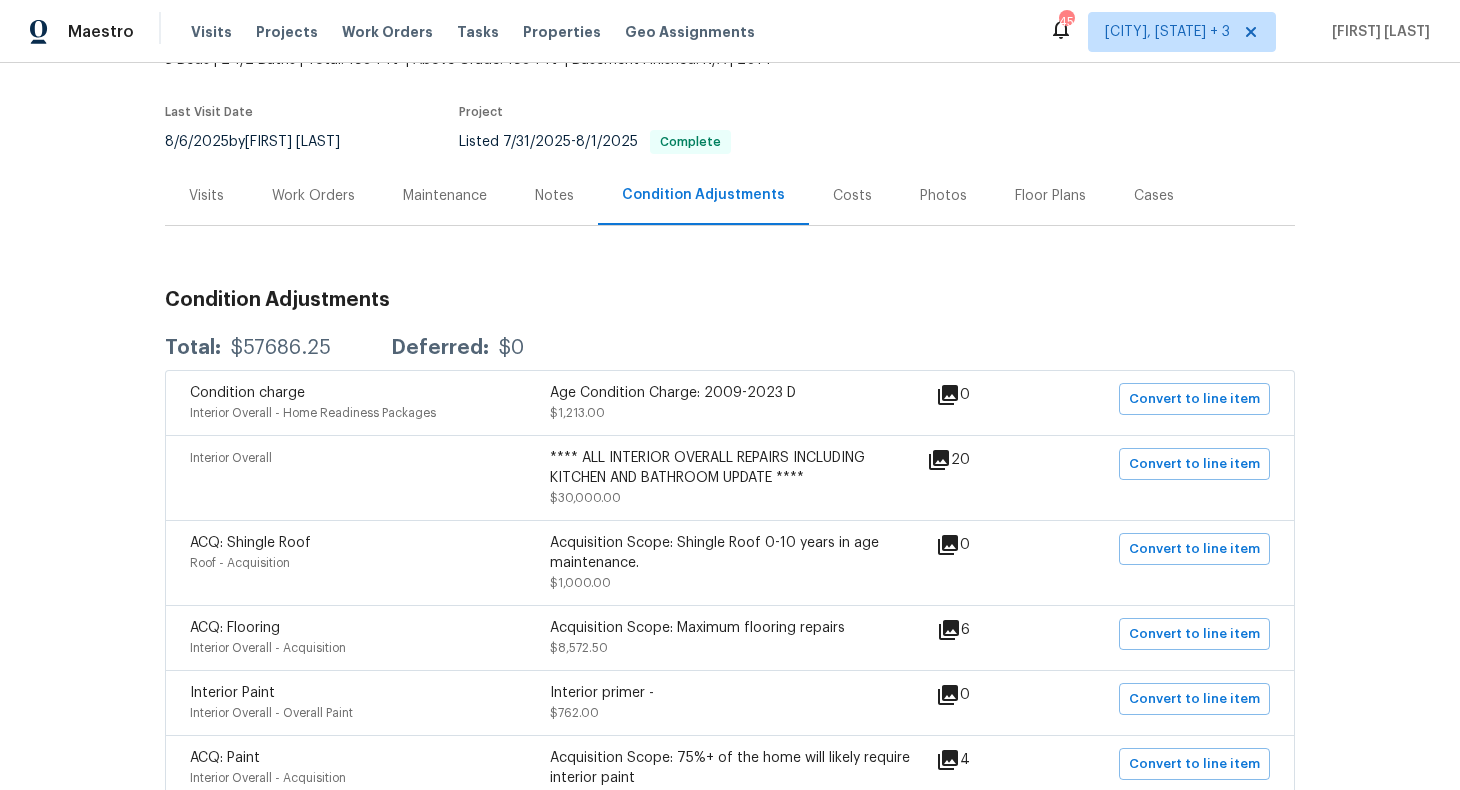 click 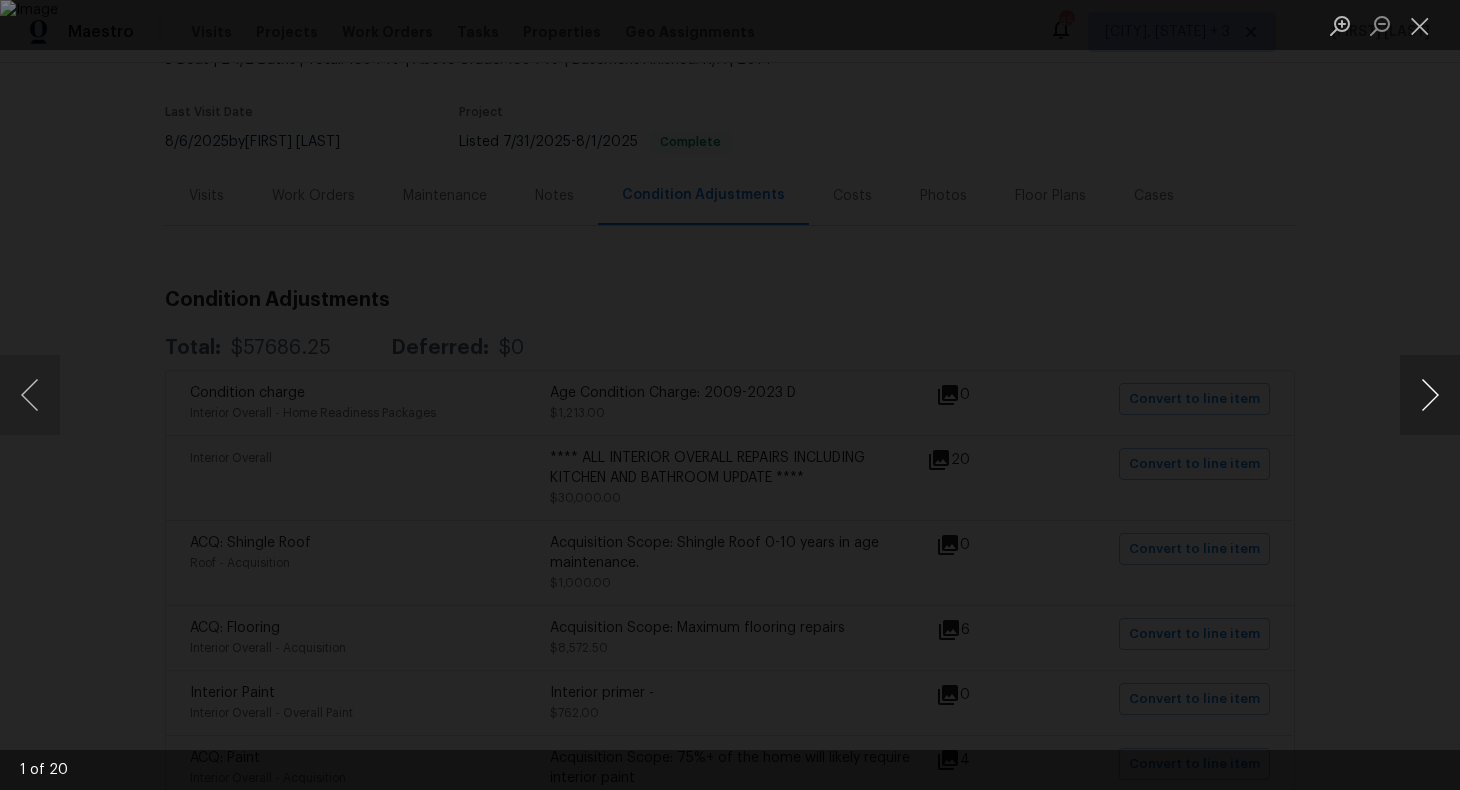 click at bounding box center (1430, 395) 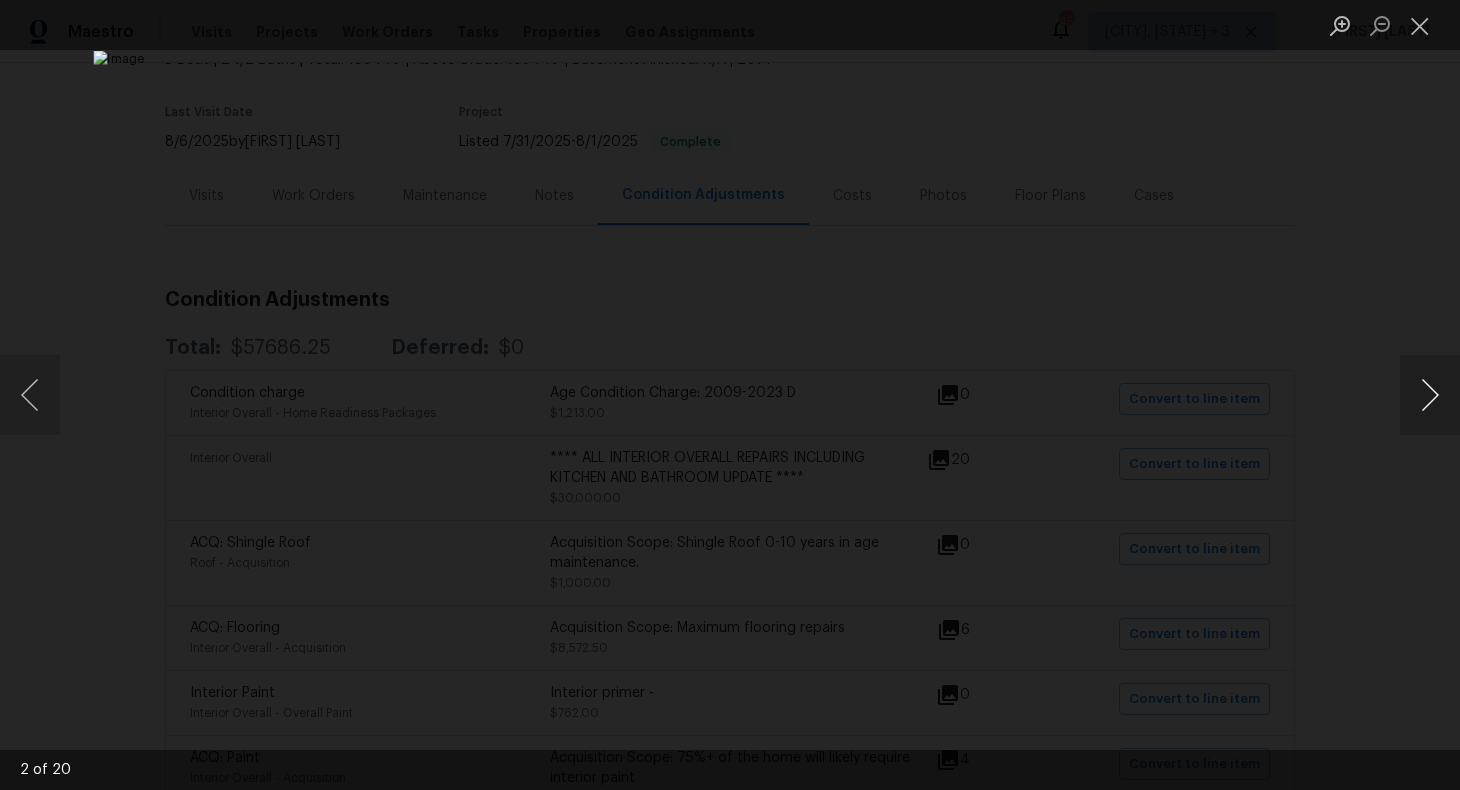 click at bounding box center (1430, 395) 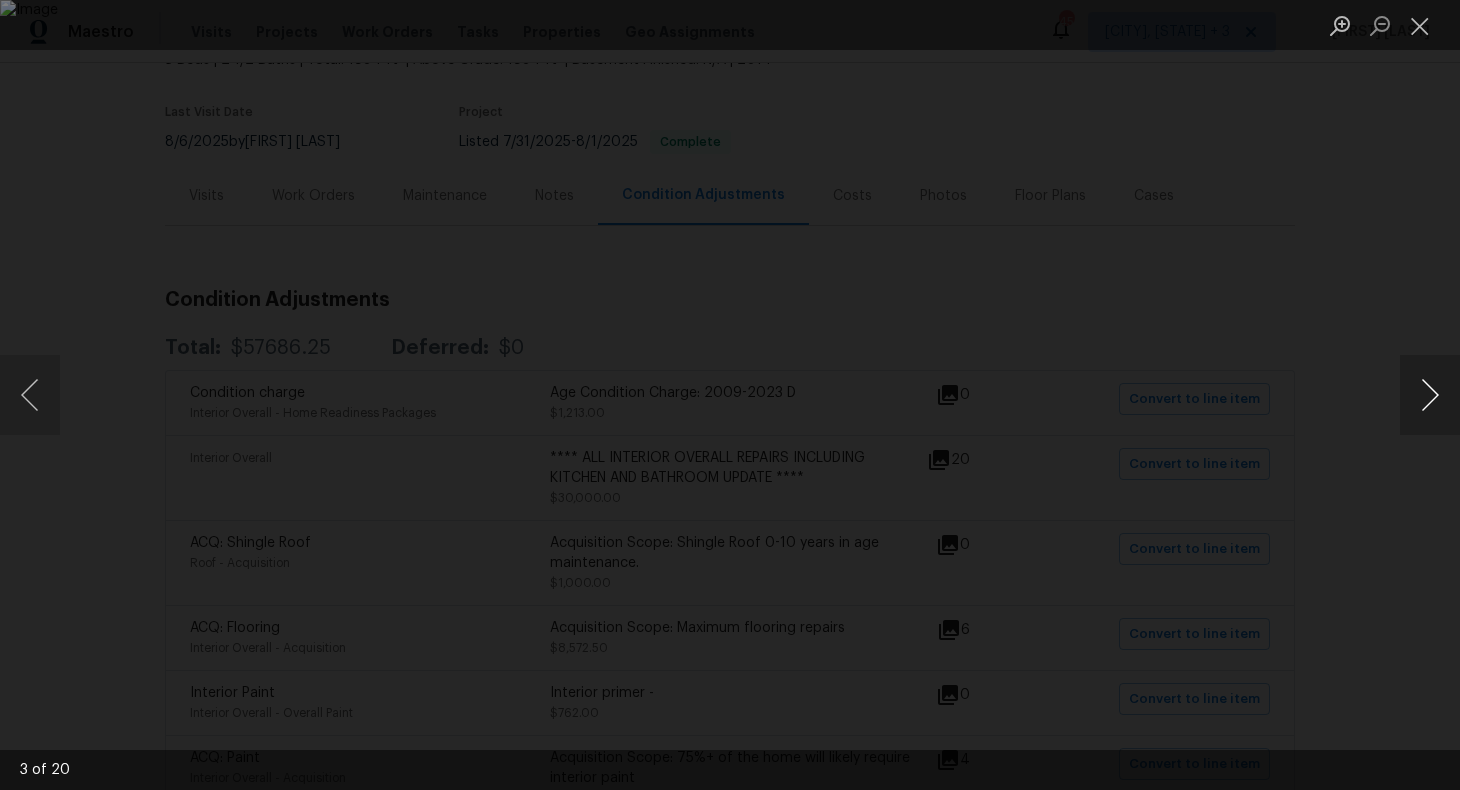 click at bounding box center (1430, 395) 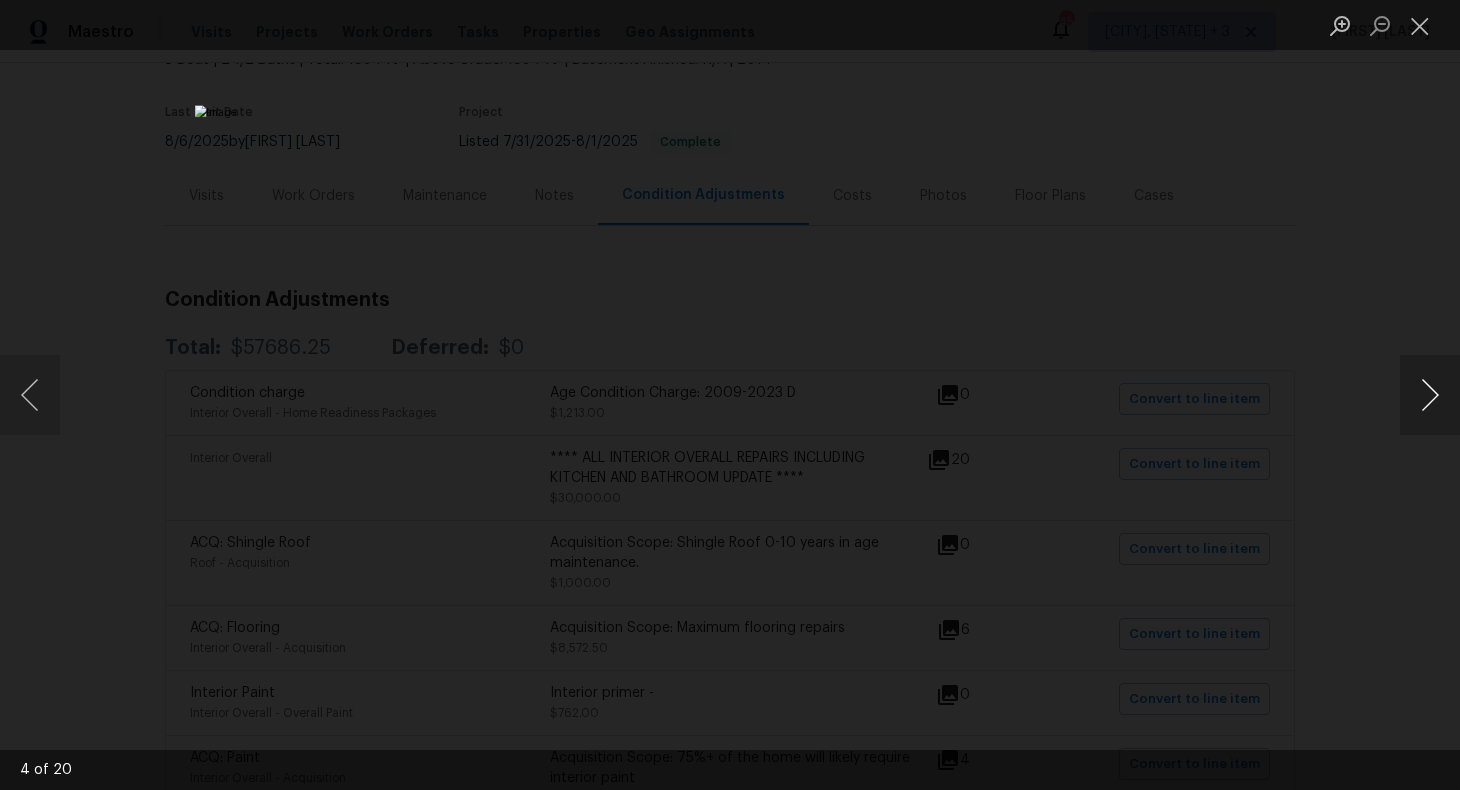 click at bounding box center [1430, 395] 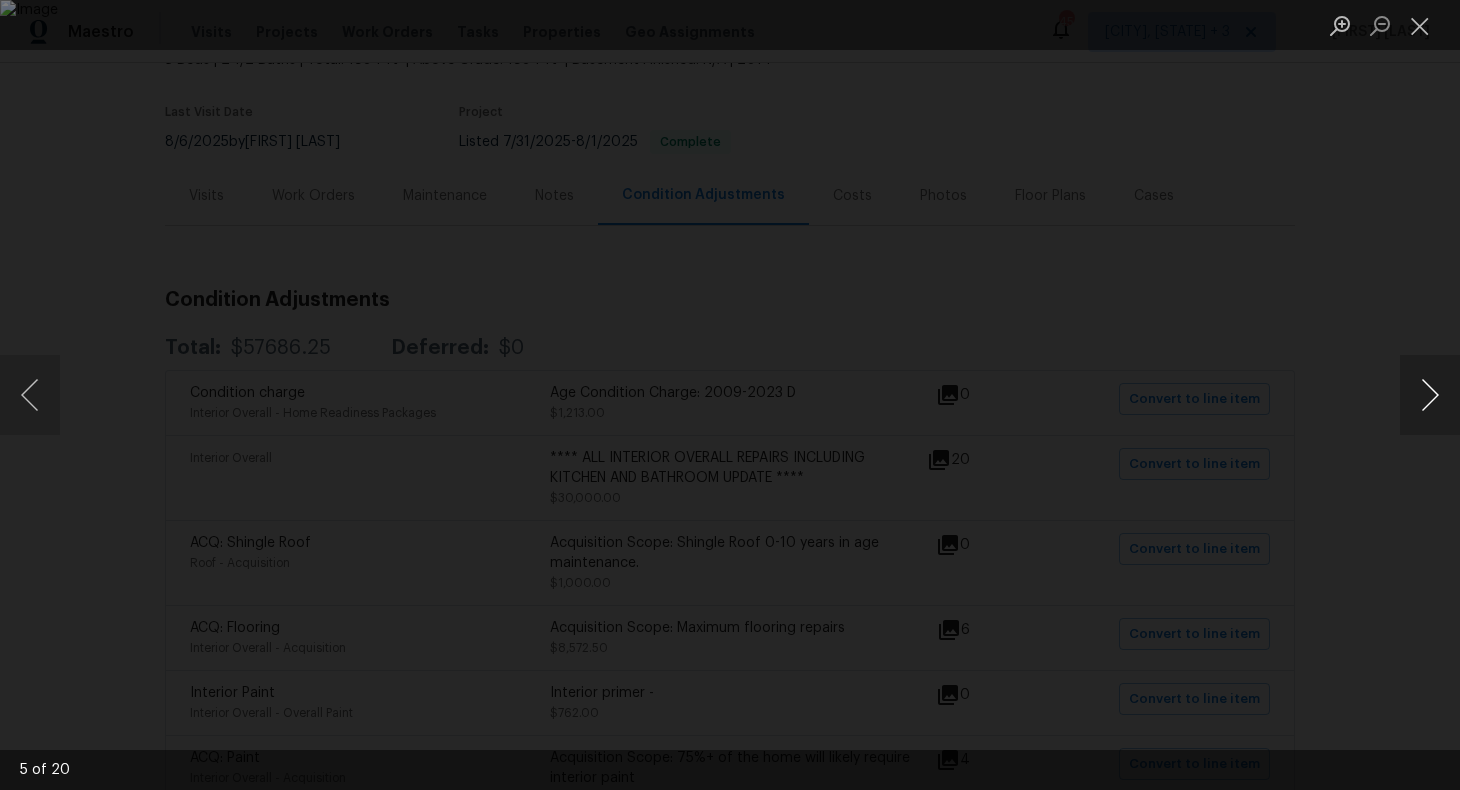 click at bounding box center [1430, 395] 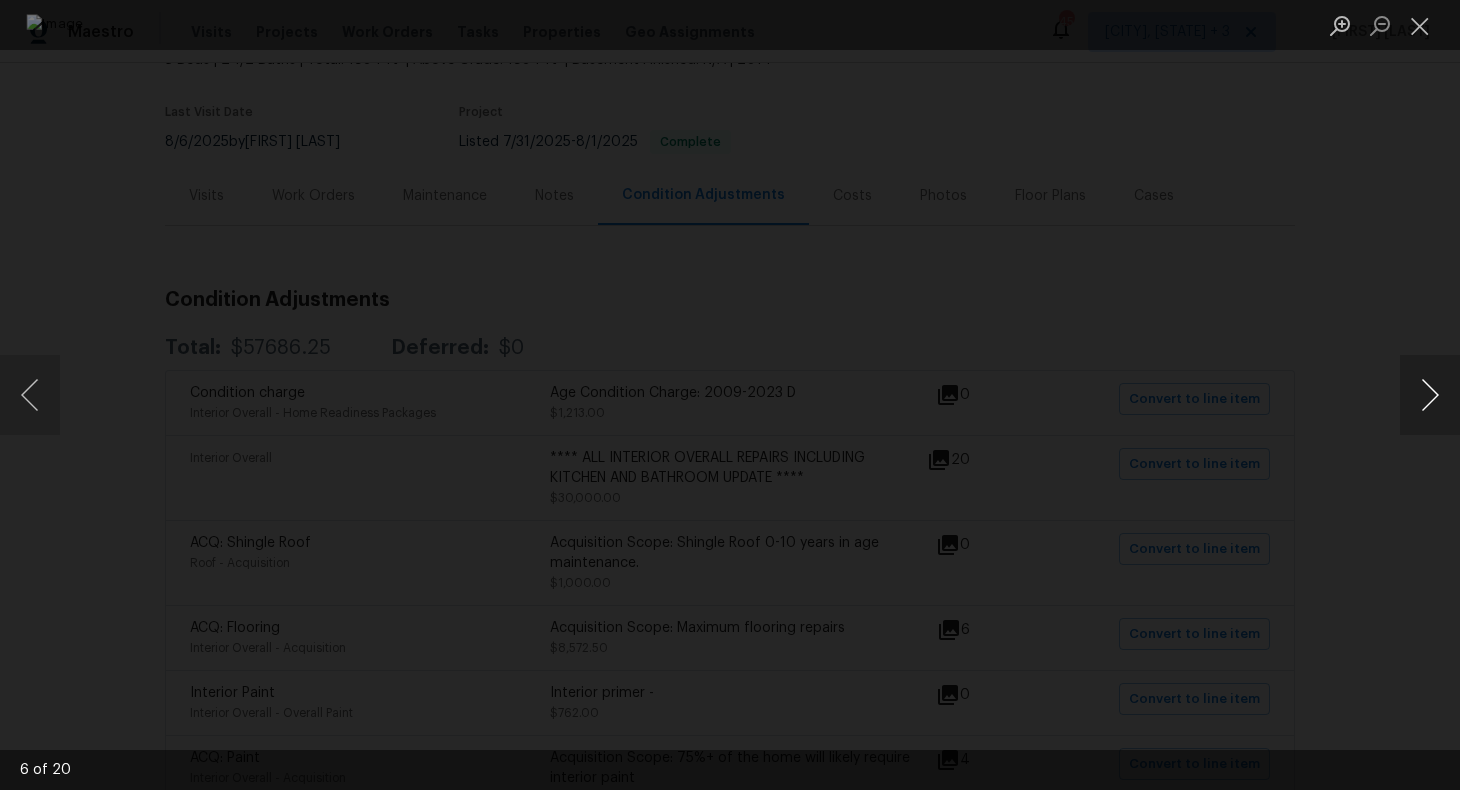 click at bounding box center (1430, 395) 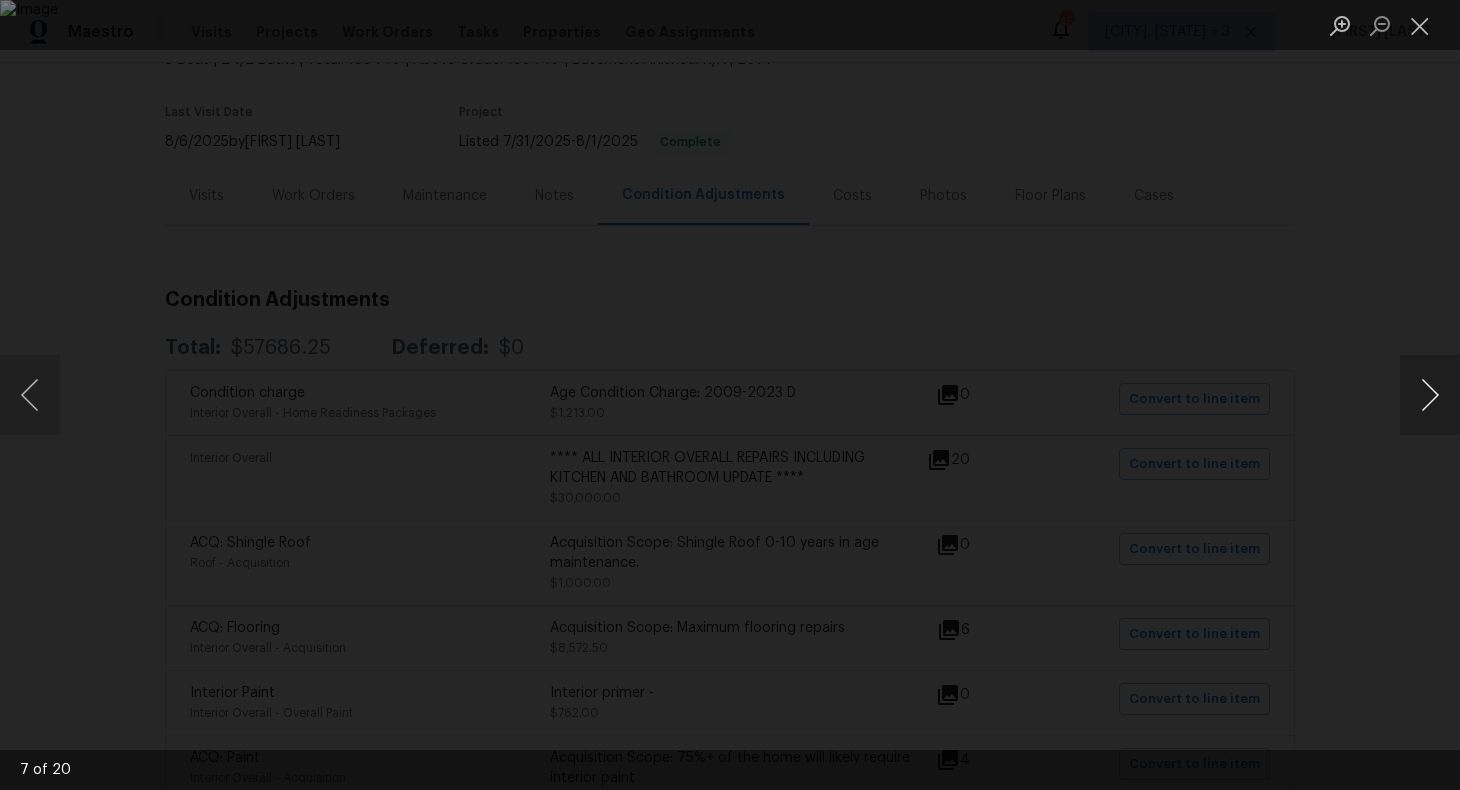 click at bounding box center [1430, 395] 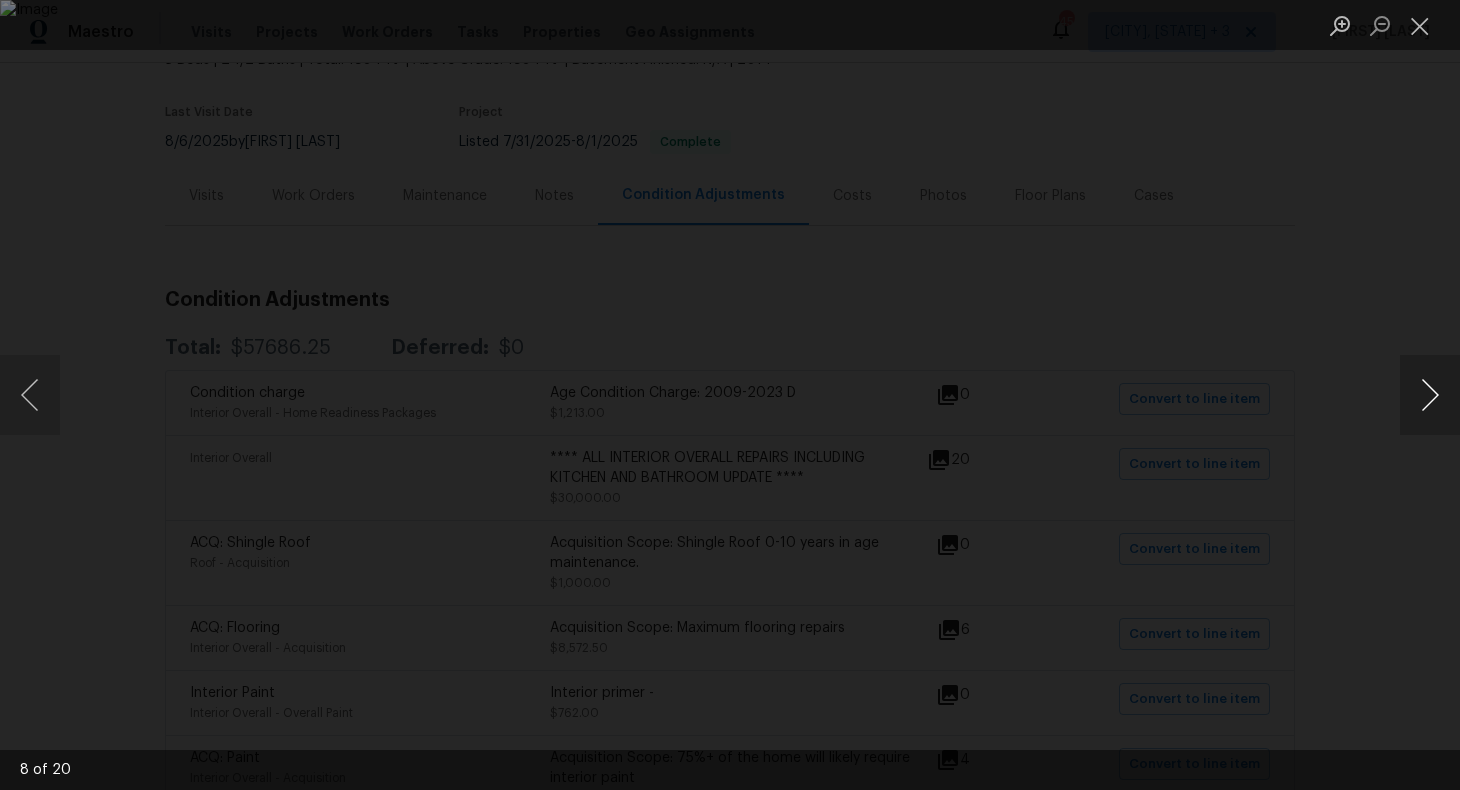 click at bounding box center (1430, 395) 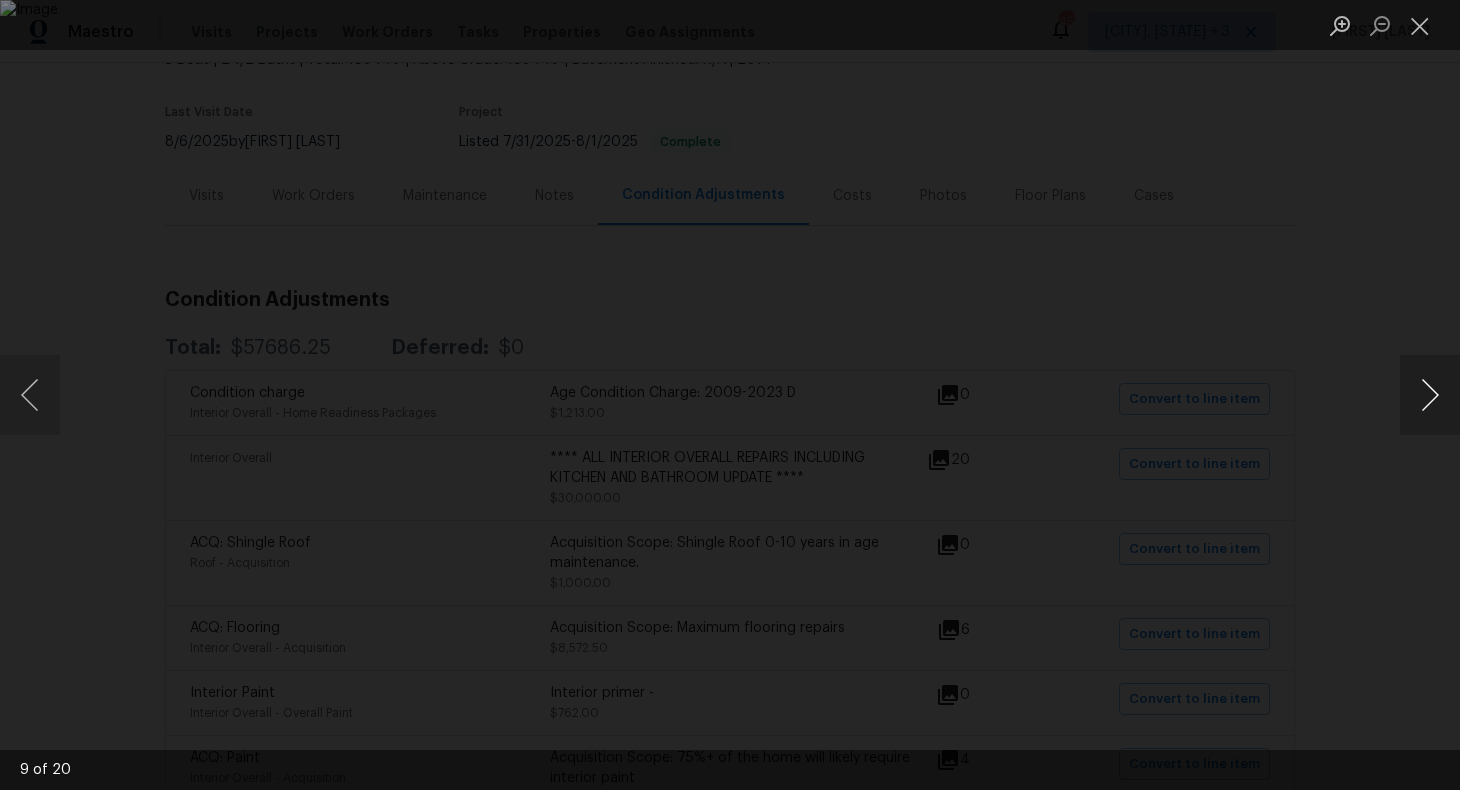 click at bounding box center [1430, 395] 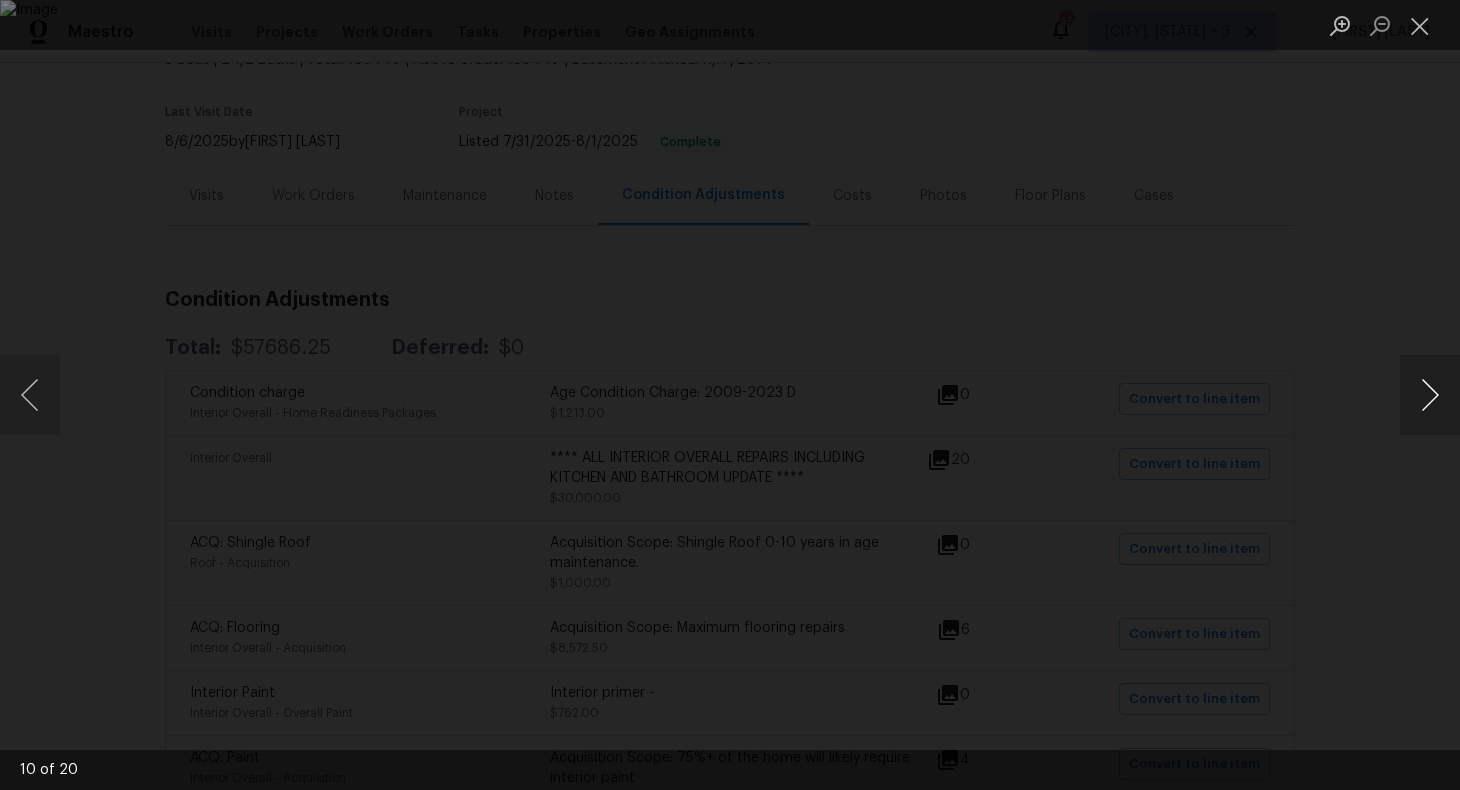 click at bounding box center [1430, 395] 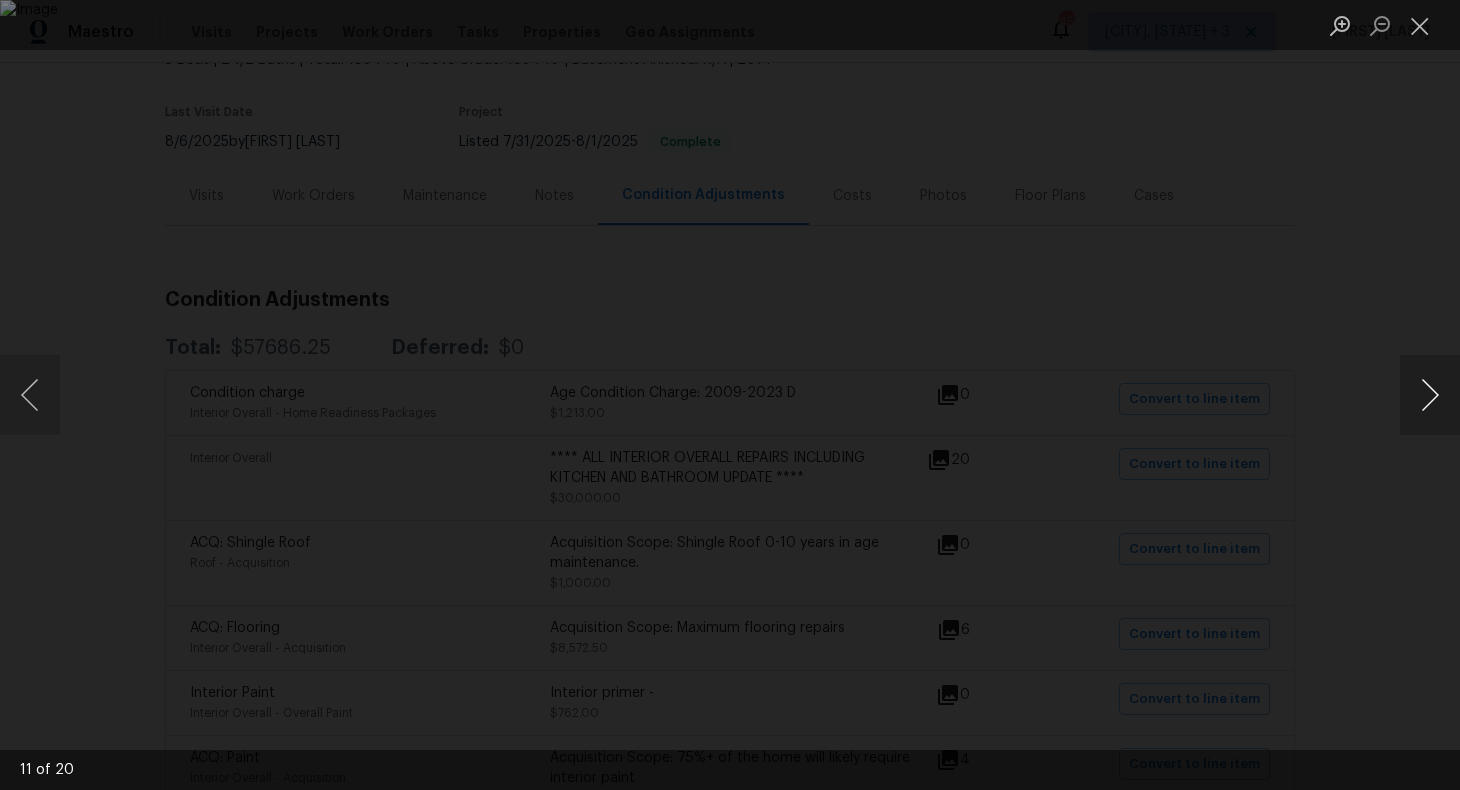 click at bounding box center (1430, 395) 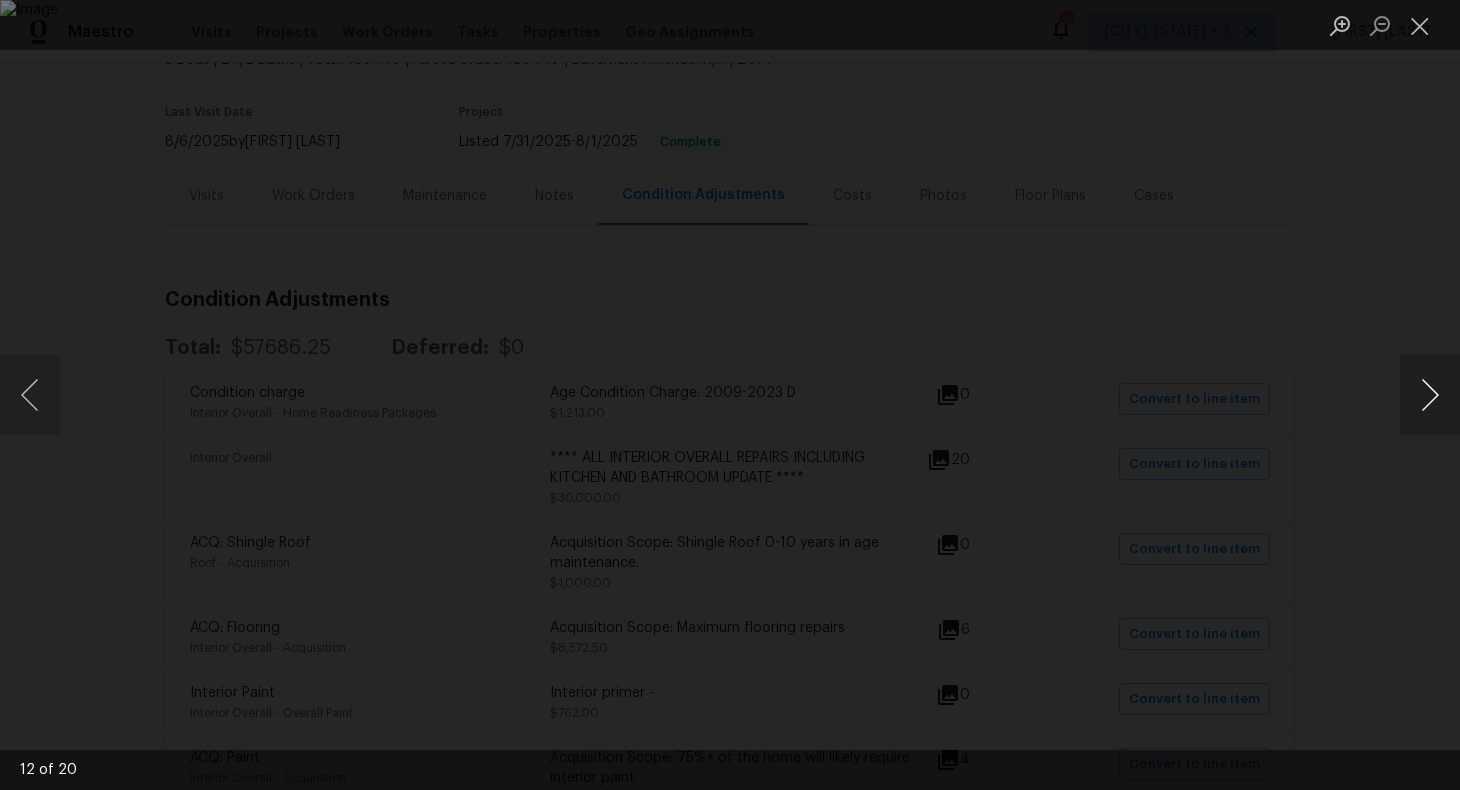 click at bounding box center (1430, 395) 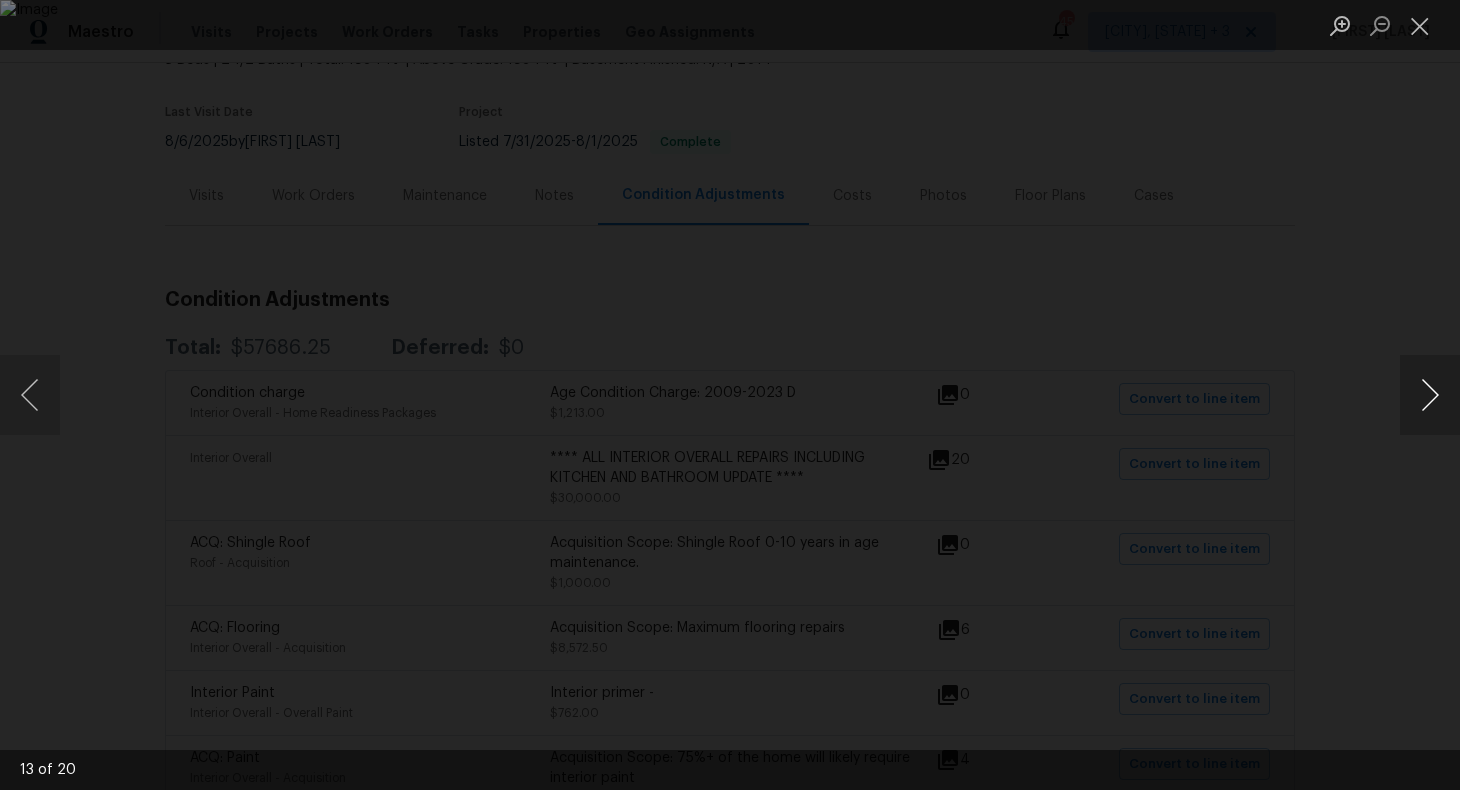 click at bounding box center (1430, 395) 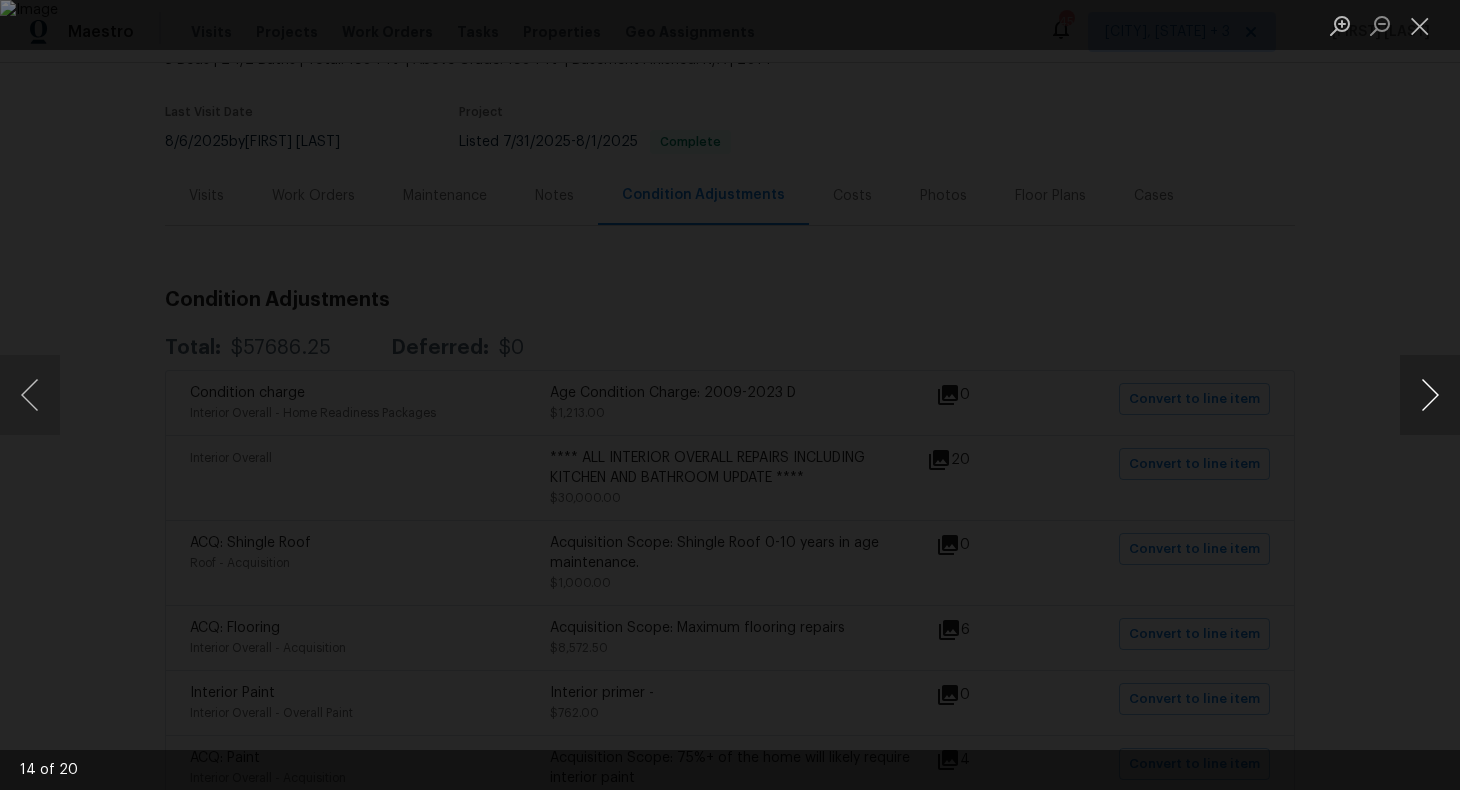 click at bounding box center (1430, 395) 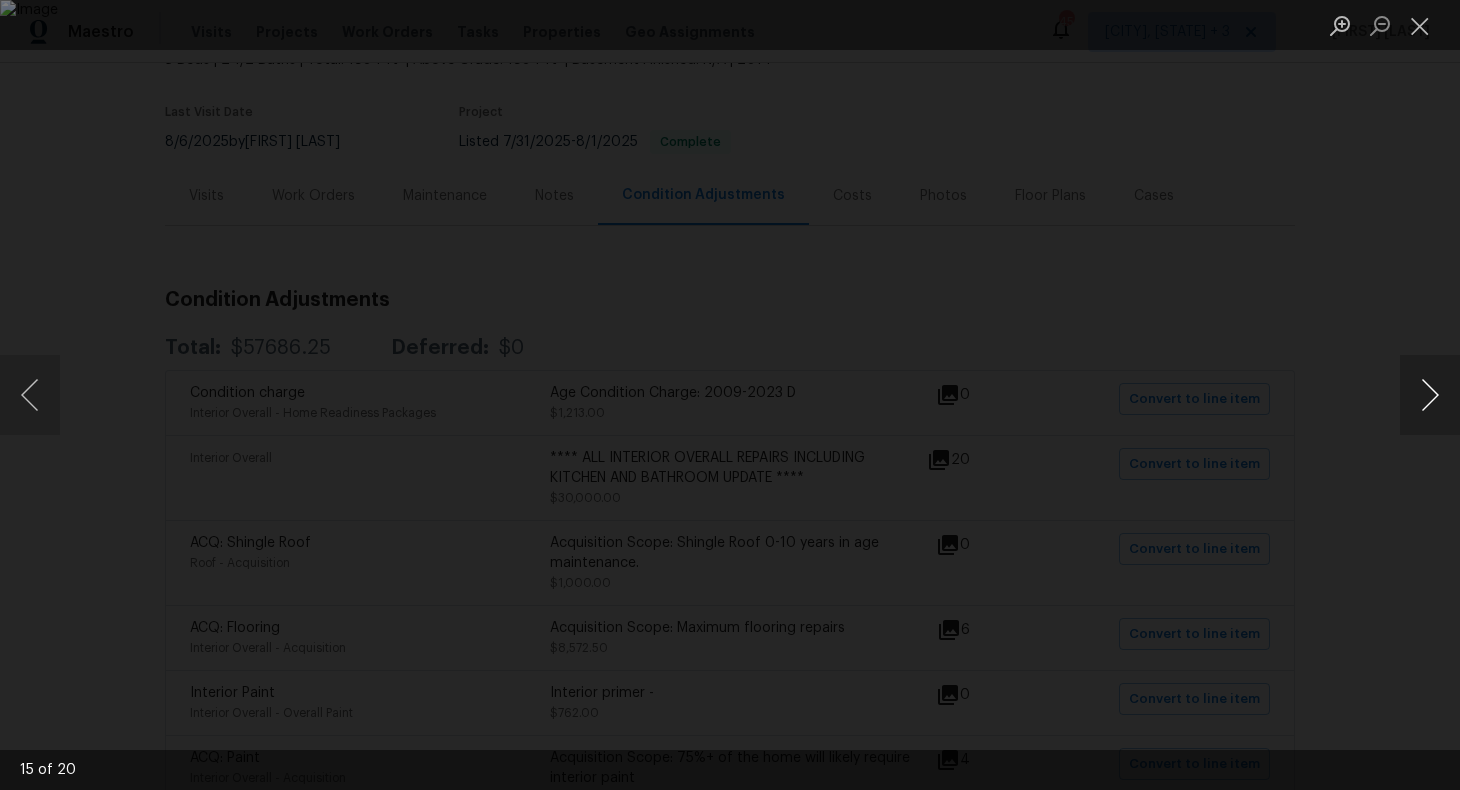 click at bounding box center (1430, 395) 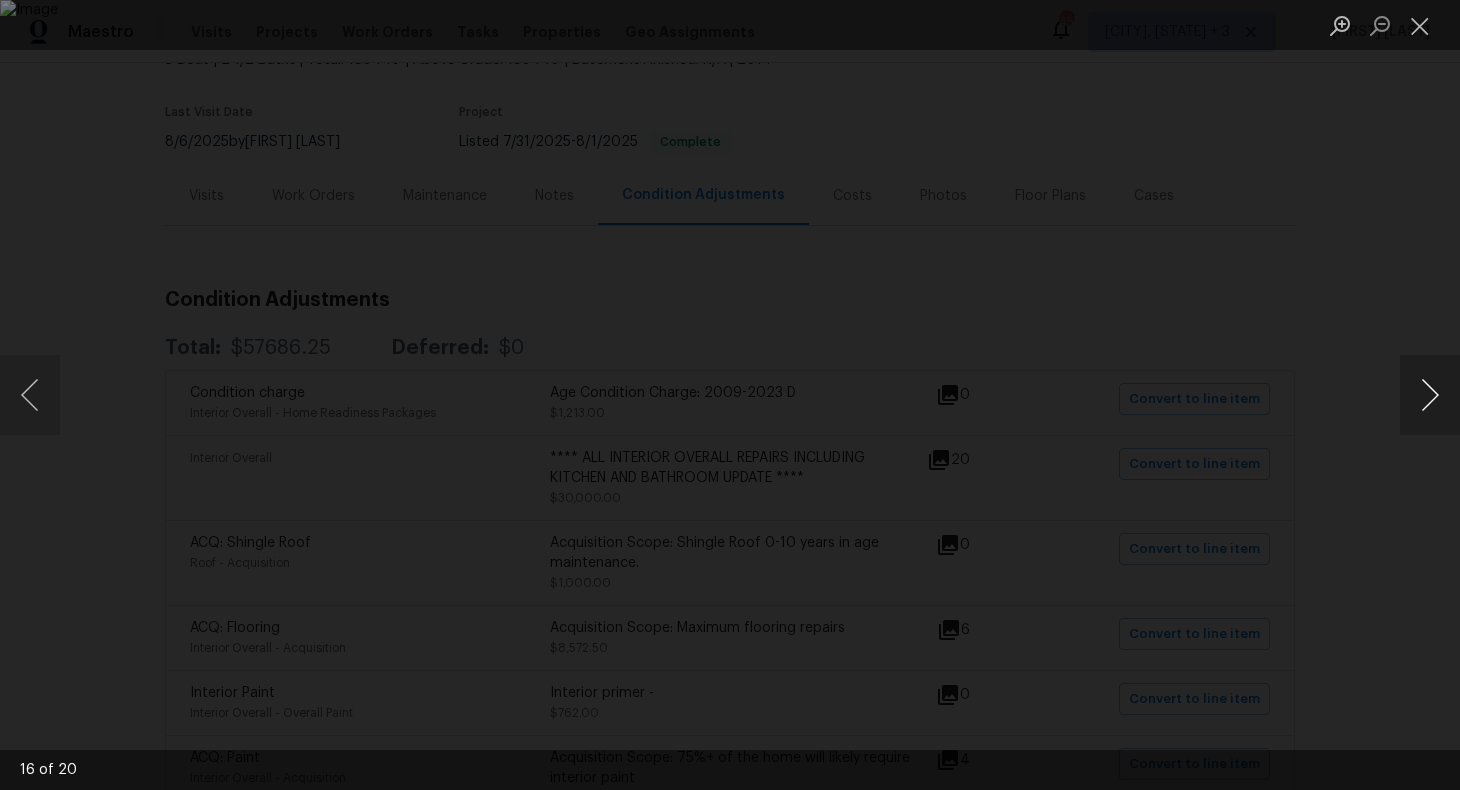 click at bounding box center [1430, 395] 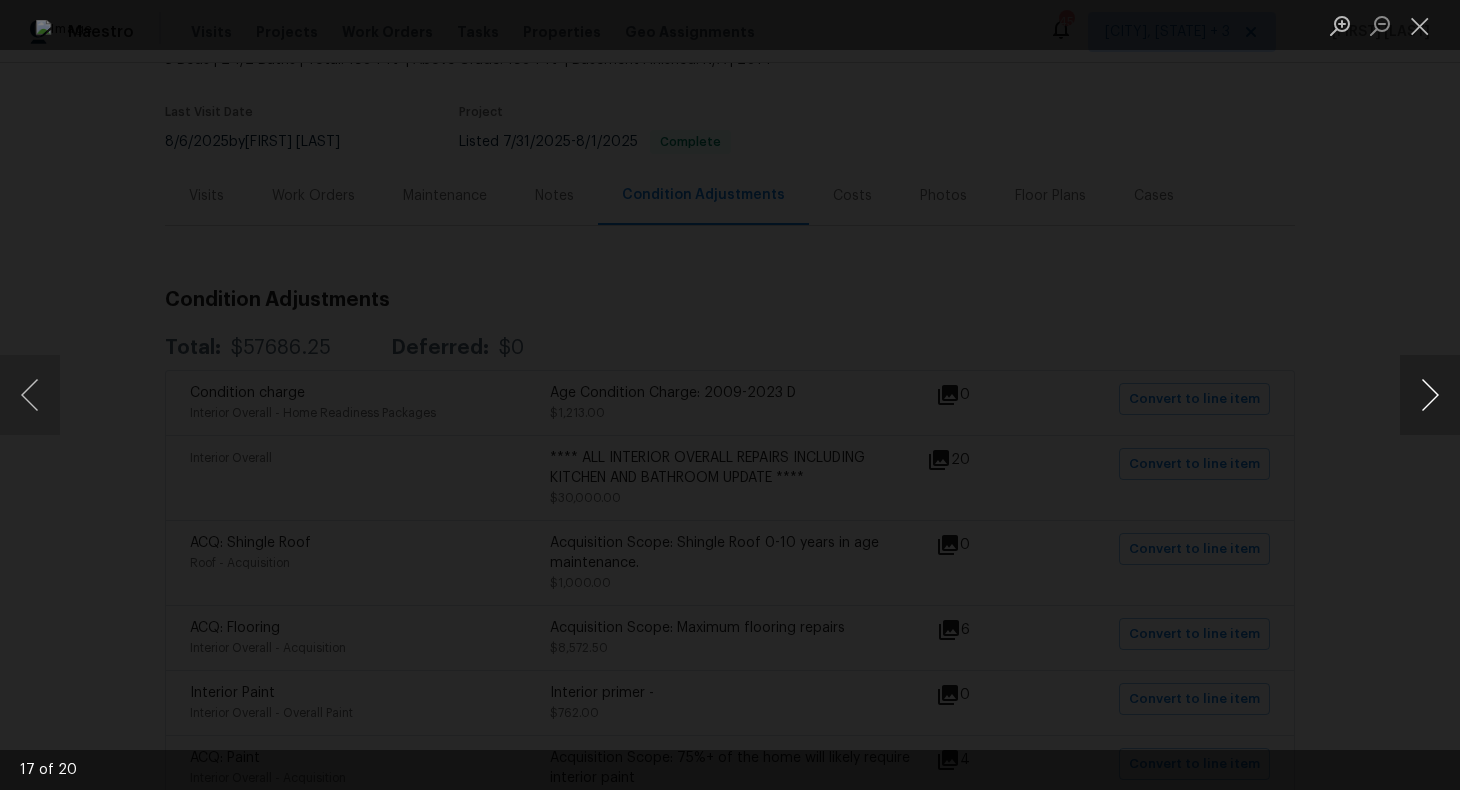 click at bounding box center [1430, 395] 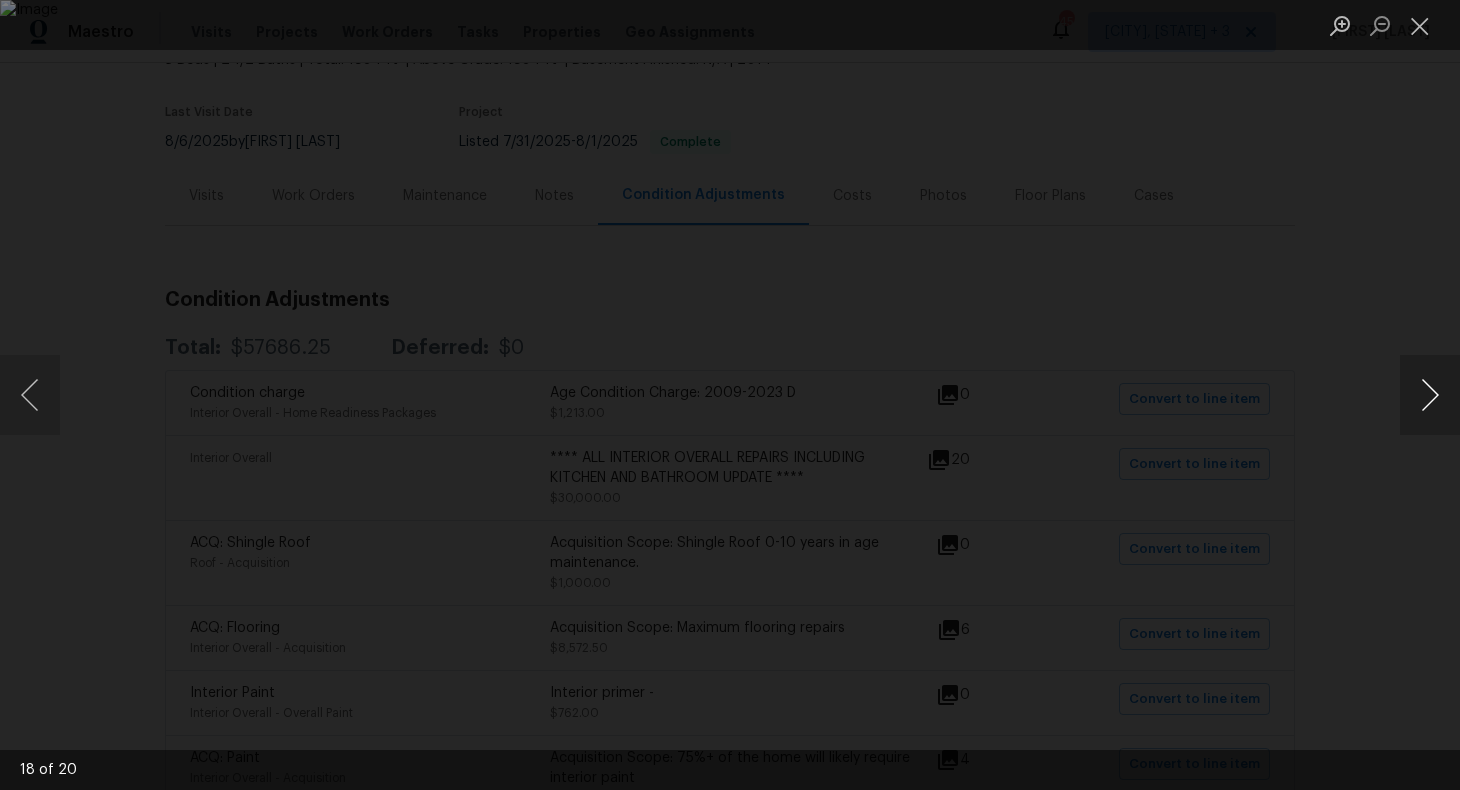 click at bounding box center (1430, 395) 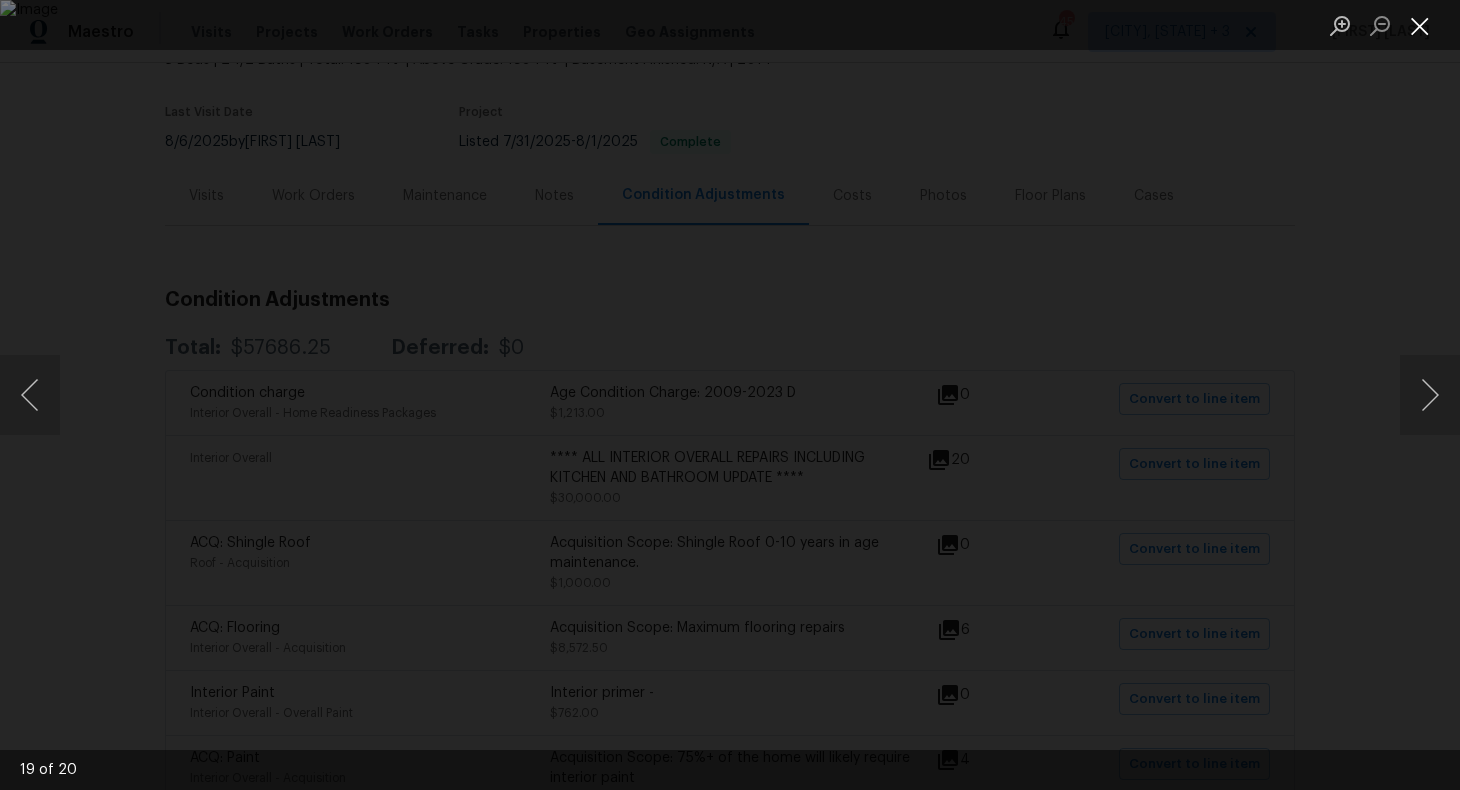 click at bounding box center [1420, 25] 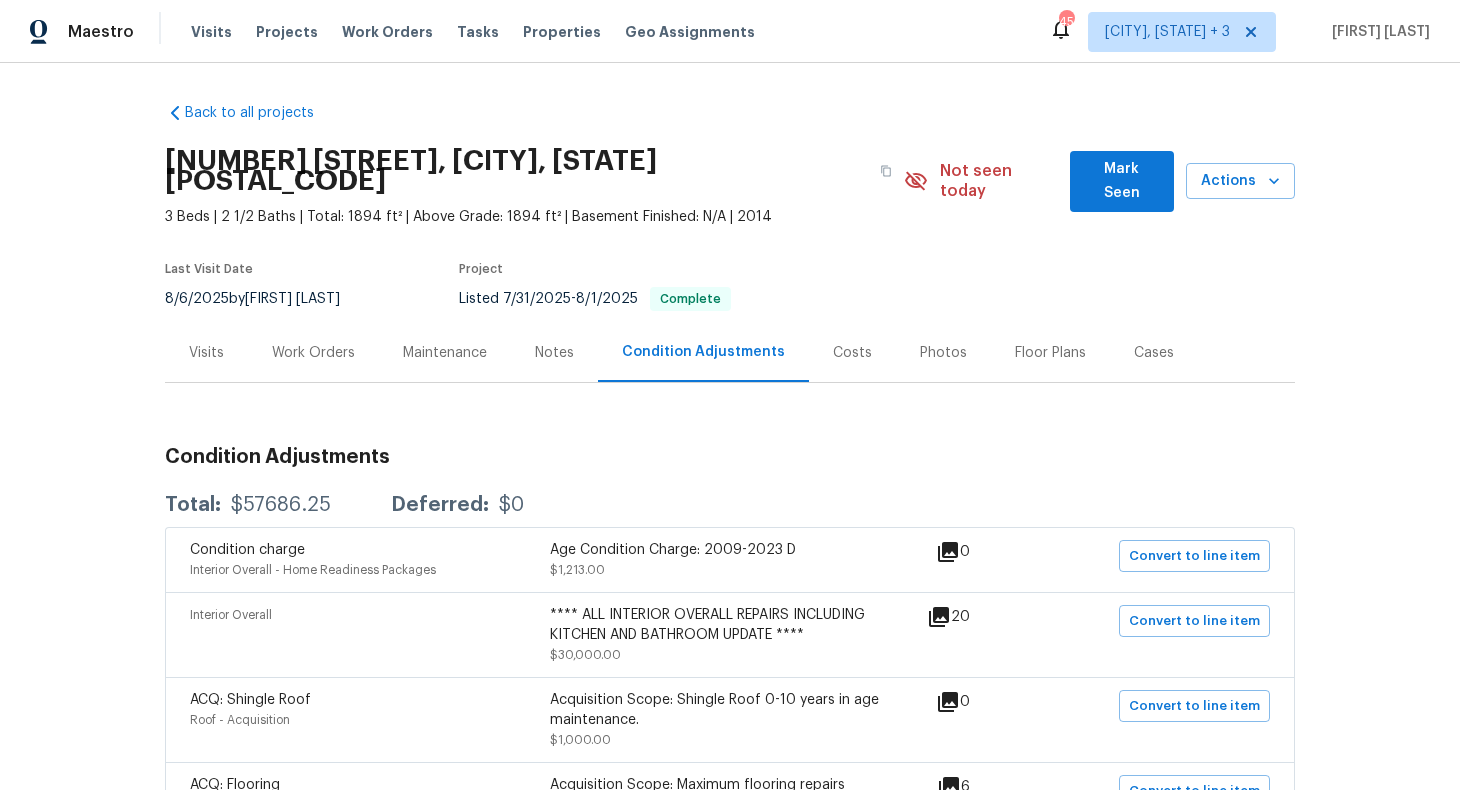 scroll, scrollTop: 0, scrollLeft: 0, axis: both 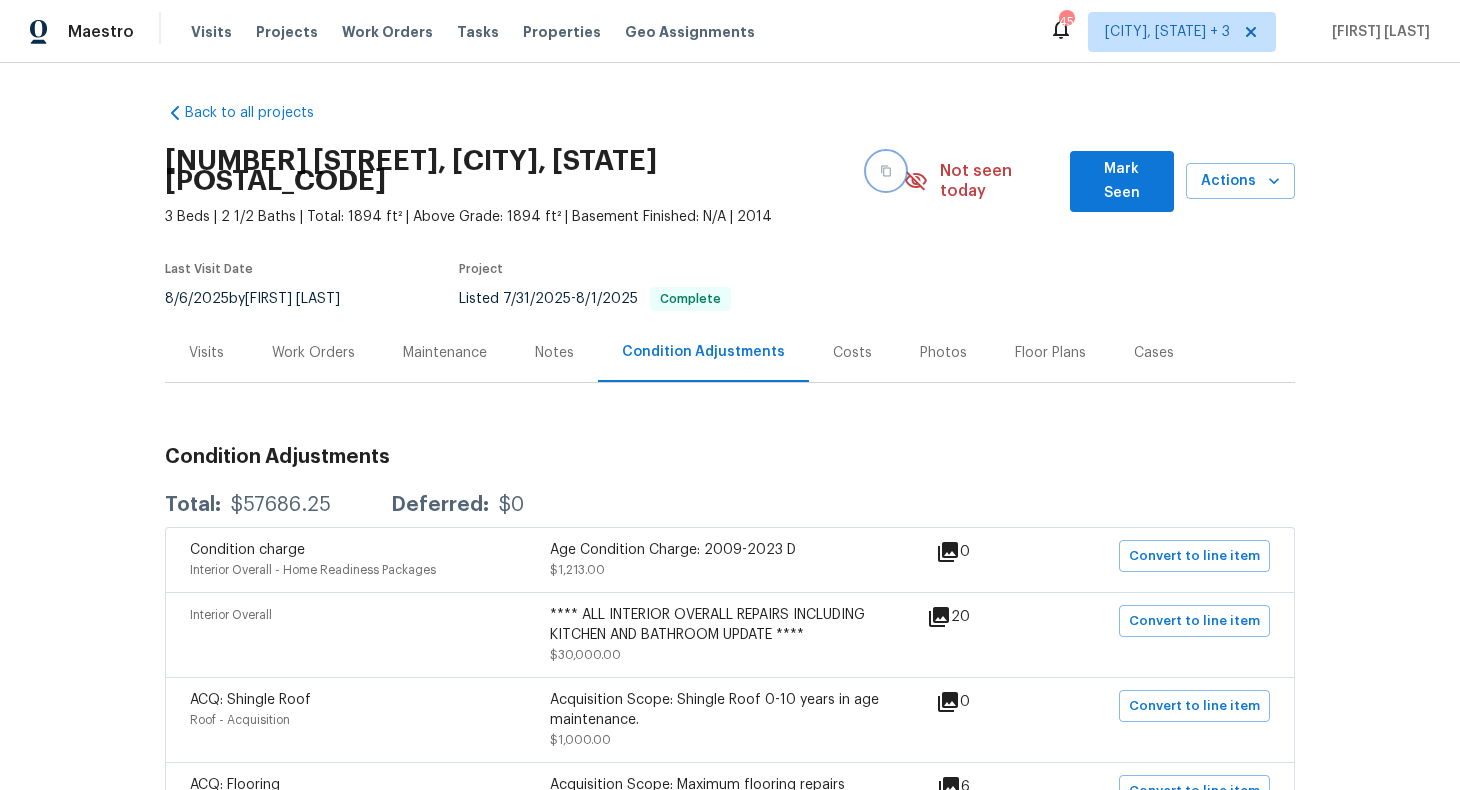 click 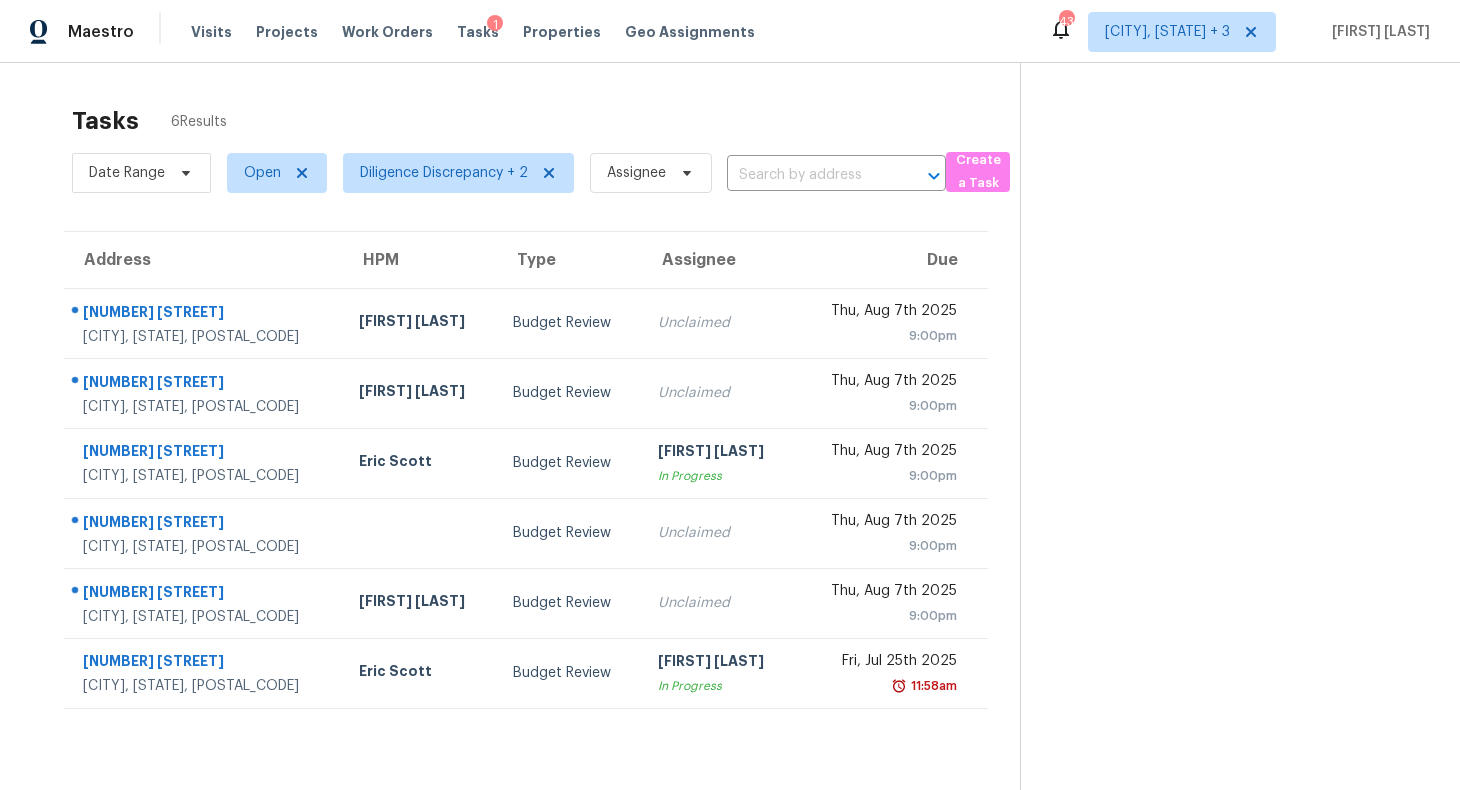 scroll, scrollTop: 0, scrollLeft: 0, axis: both 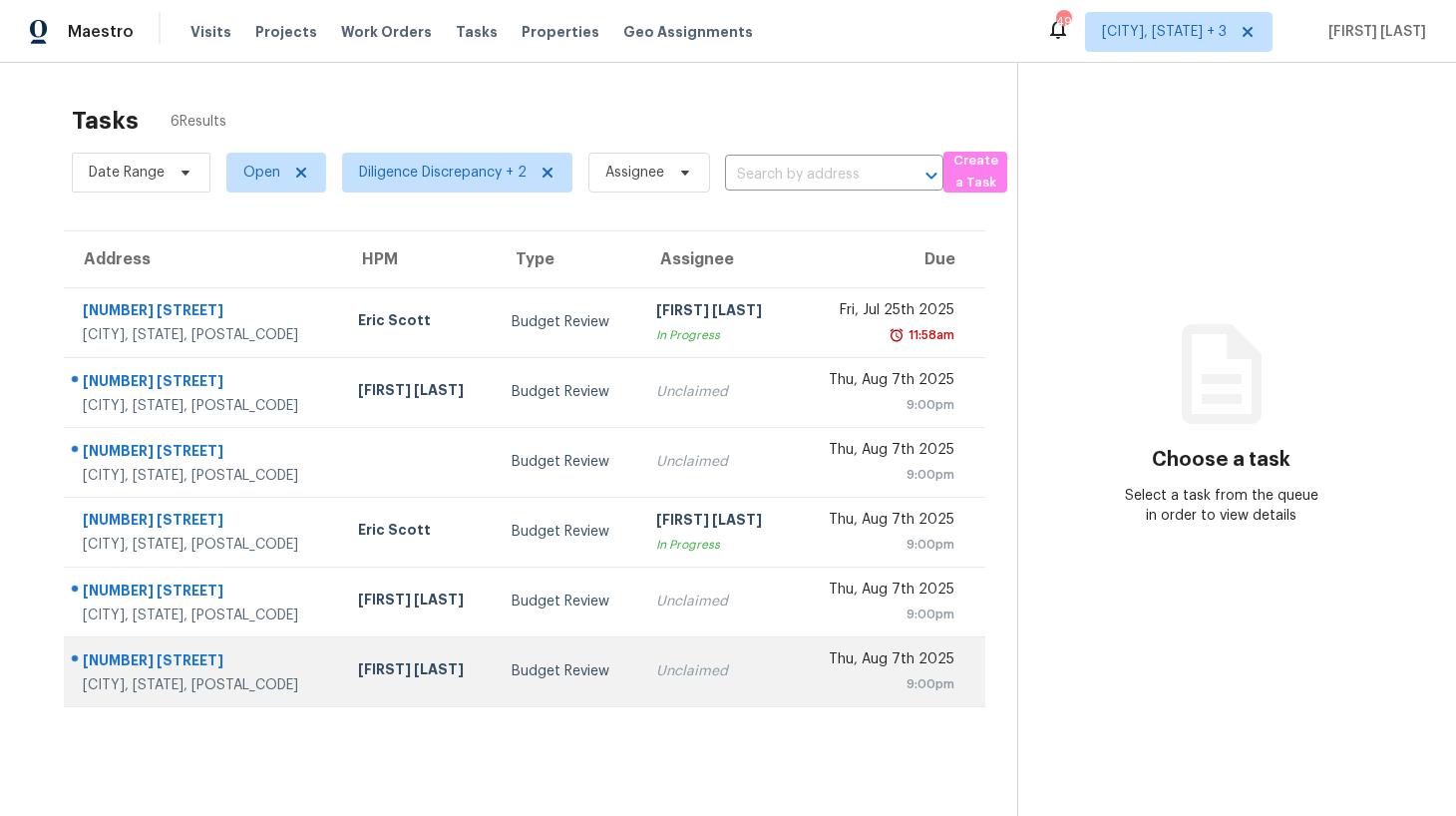 click on "Unclaimed" at bounding box center (717, 671) 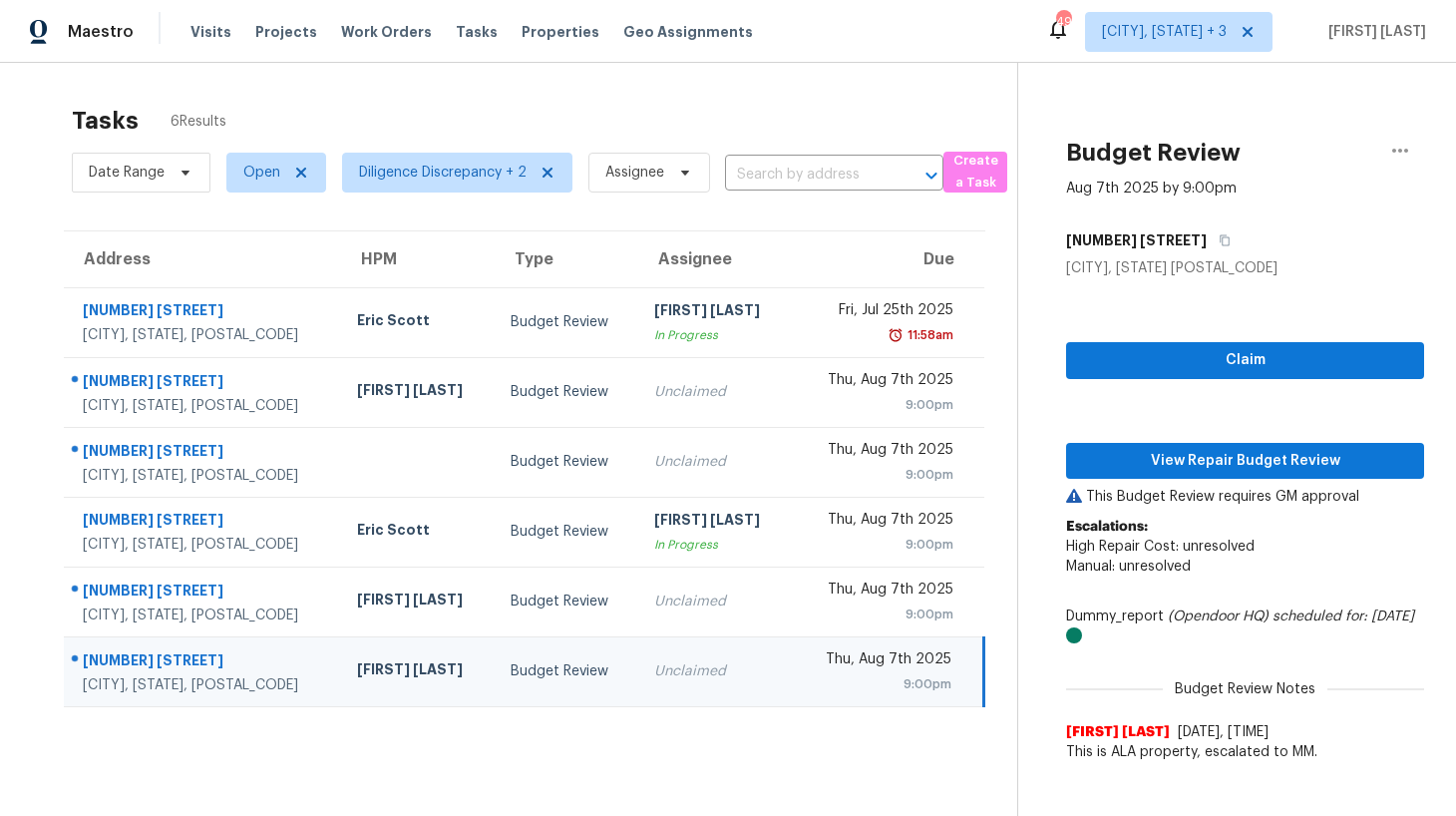 scroll, scrollTop: 0, scrollLeft: 0, axis: both 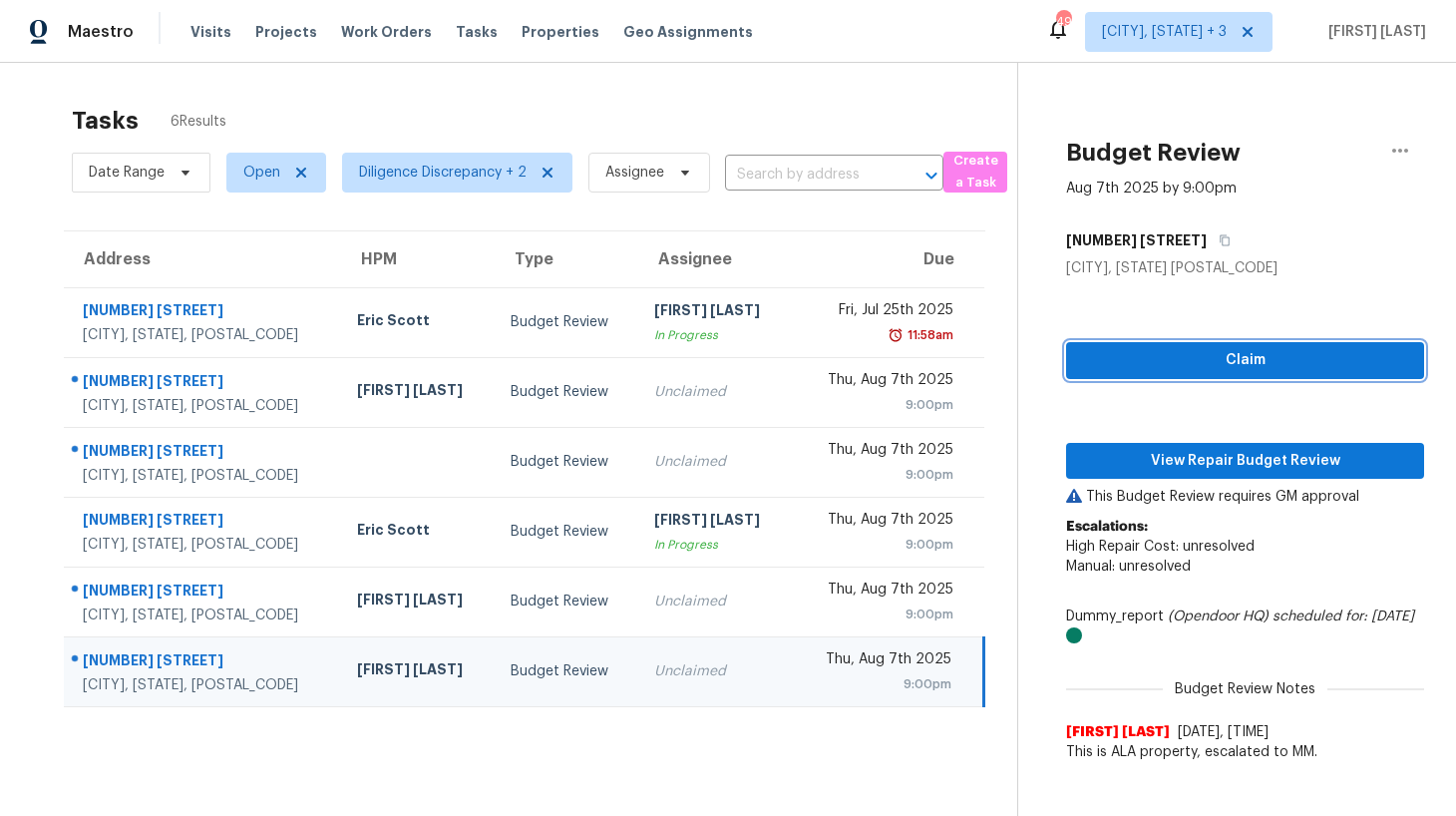 click on "Claim" at bounding box center [1245, 360] 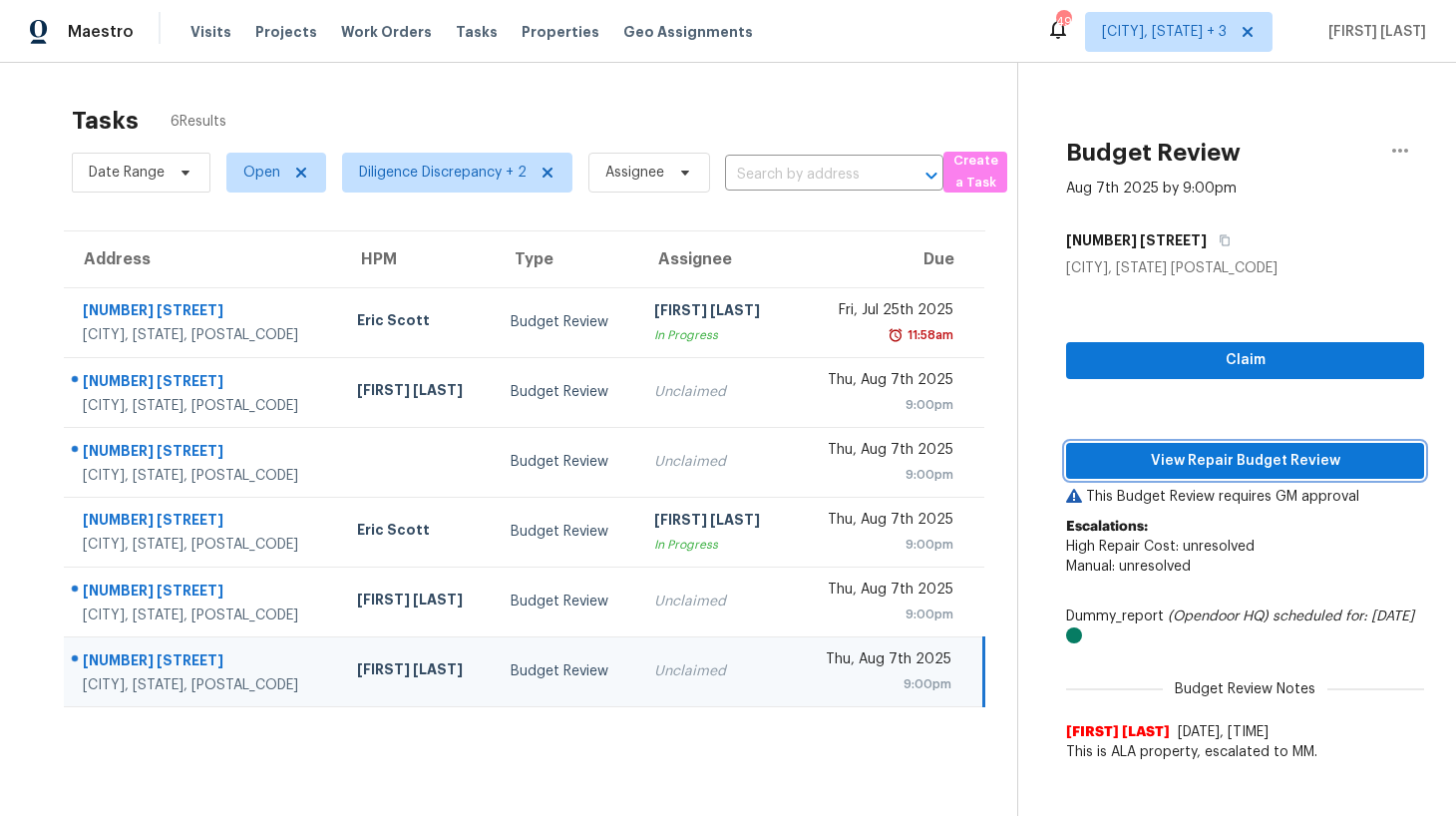 click on "View Repair Budget Review" at bounding box center [1245, 461] 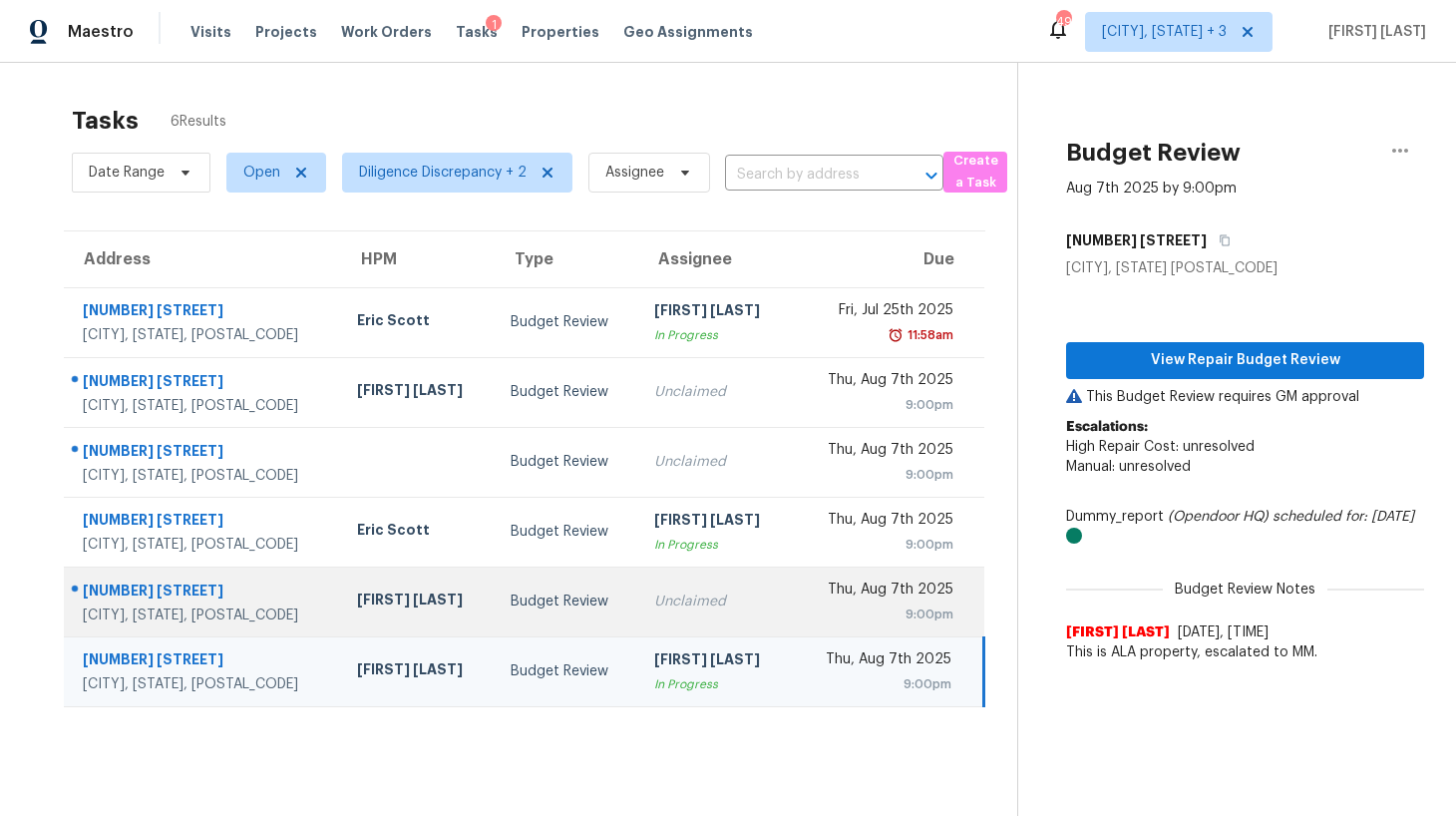 click on "Unclaimed" at bounding box center (714, 602) 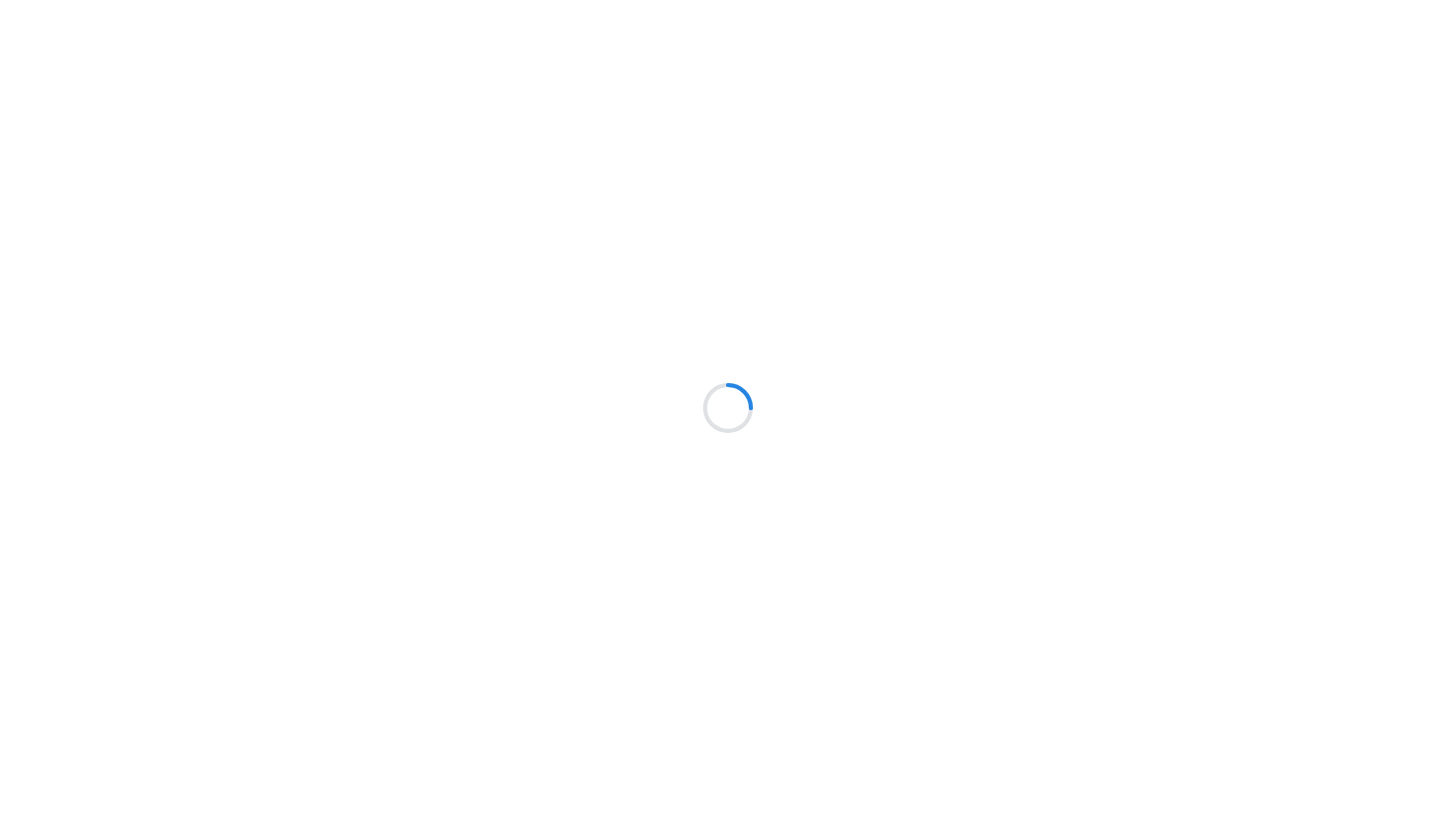 scroll, scrollTop: 0, scrollLeft: 0, axis: both 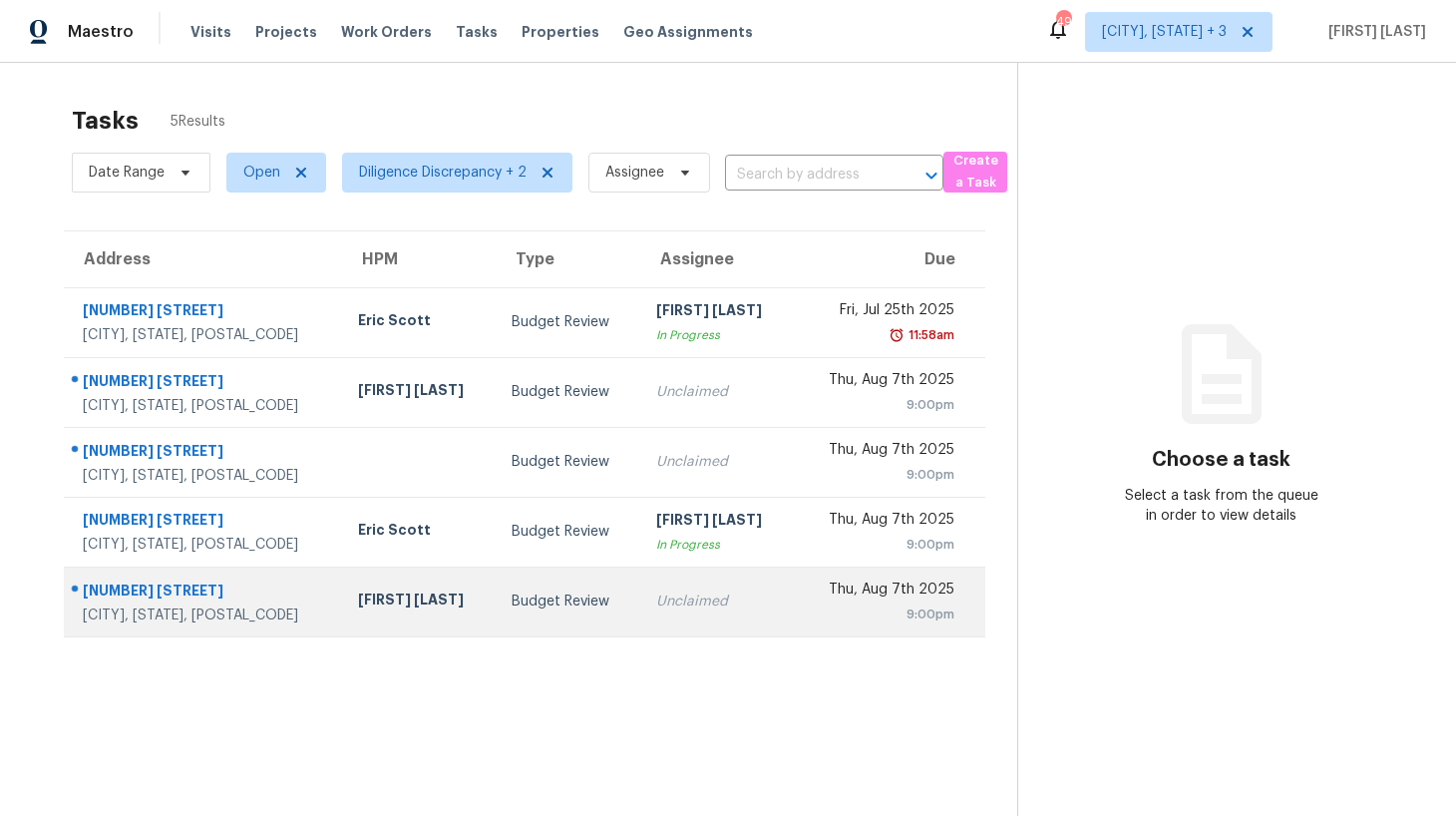 click on "Unclaimed" at bounding box center [717, 602] 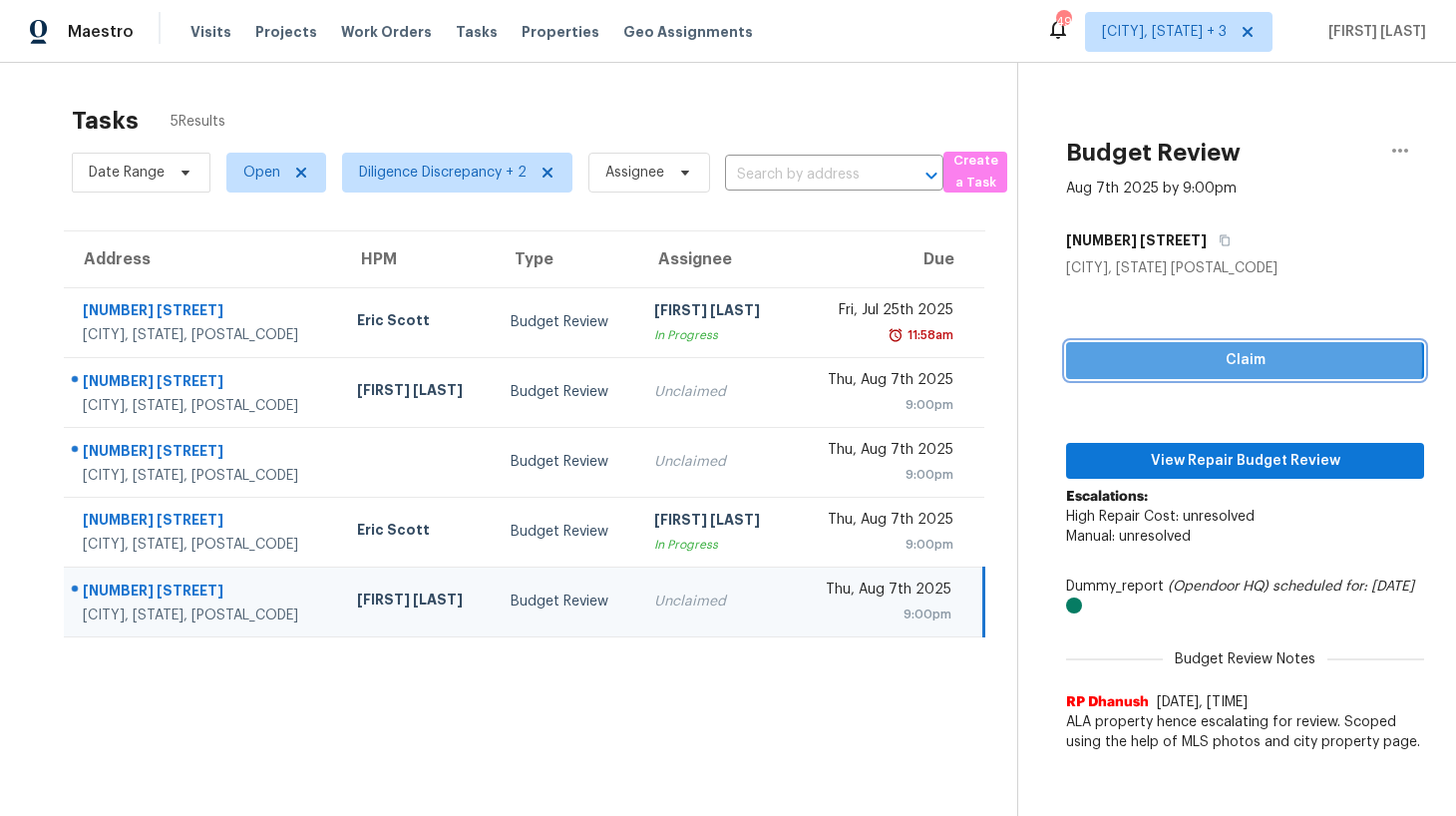 click on "Claim" at bounding box center [1245, 360] 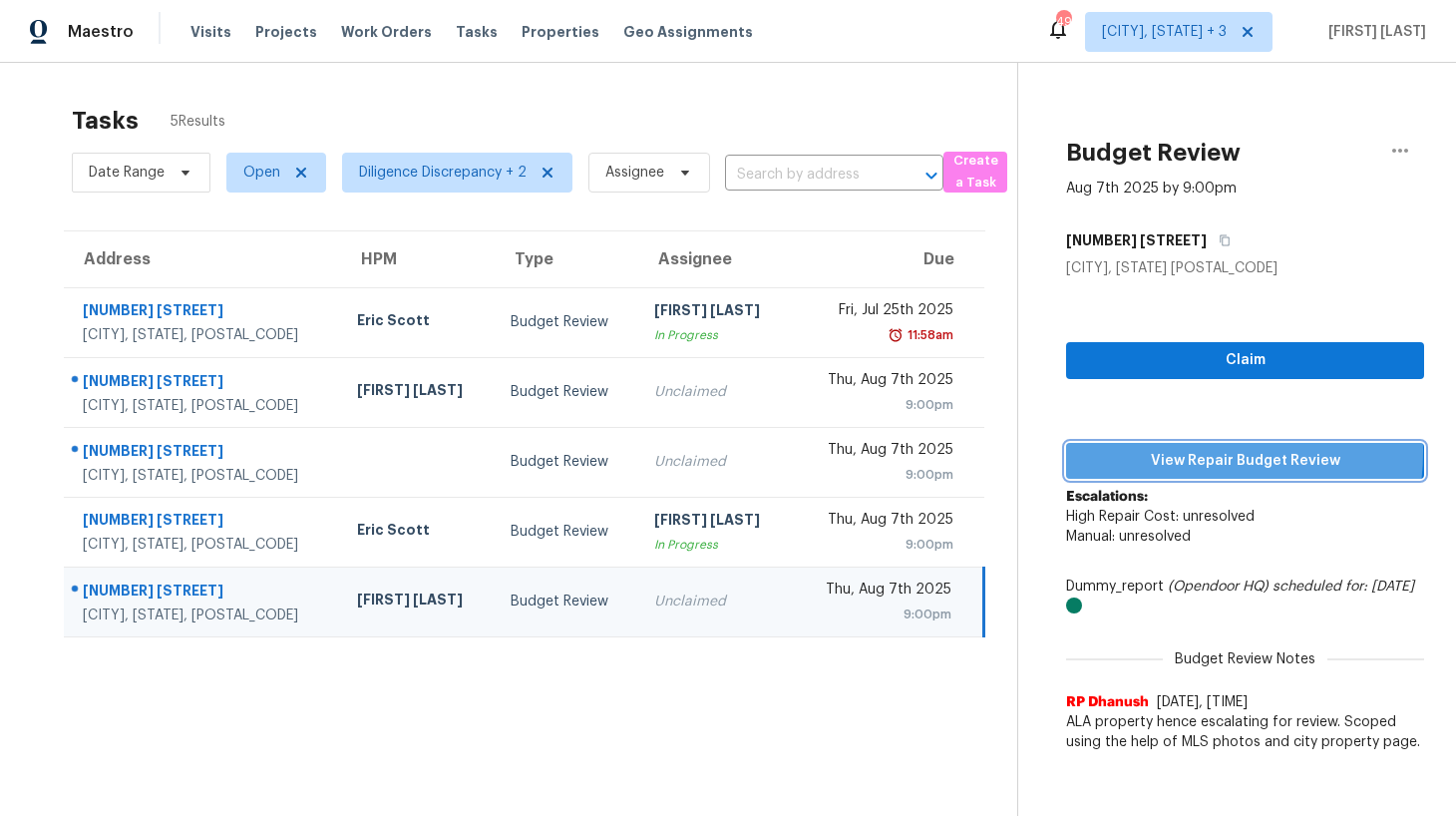 click on "View Repair Budget Review" at bounding box center [1245, 461] 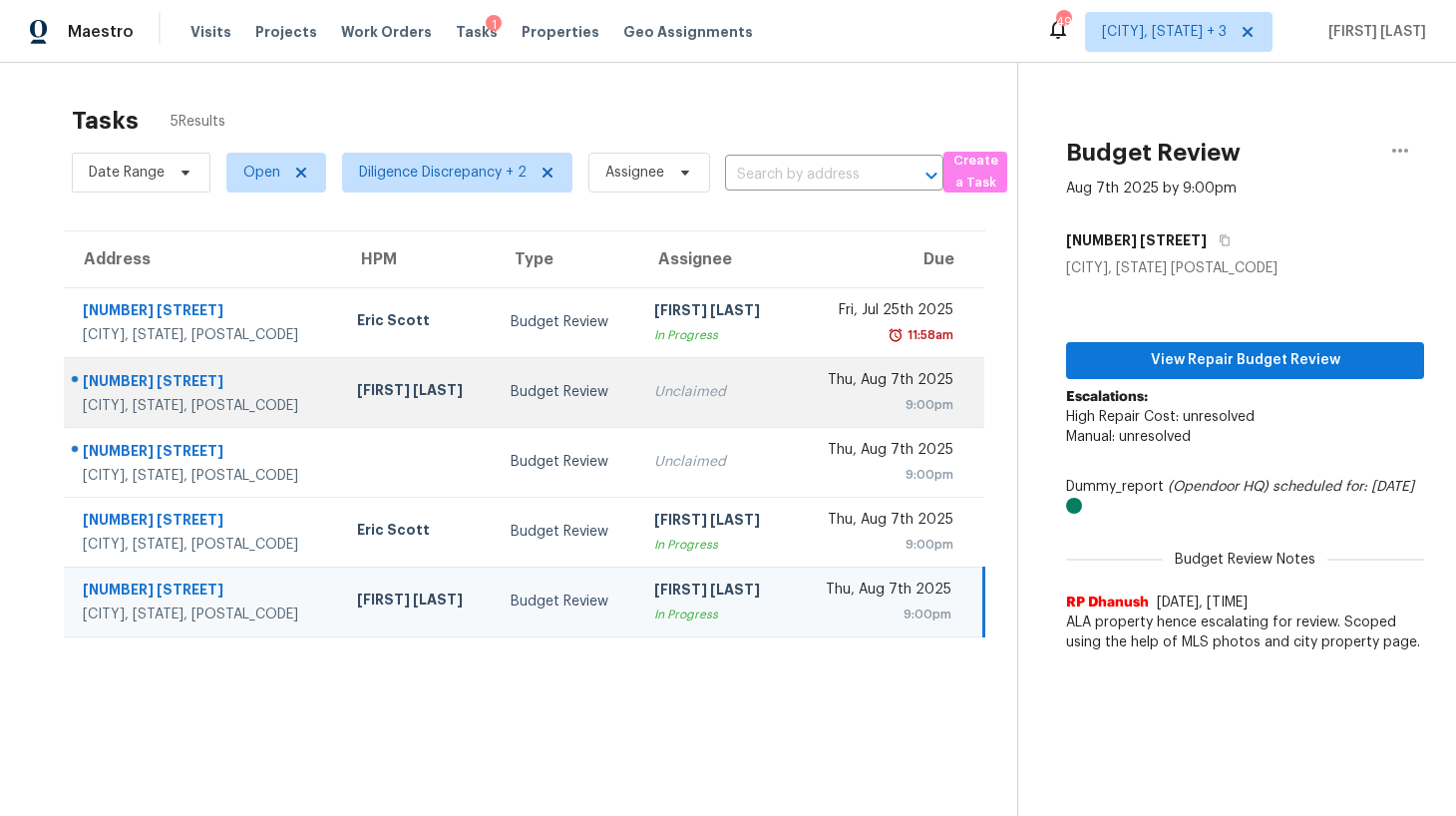 click on "Unclaimed" at bounding box center (714, 392) 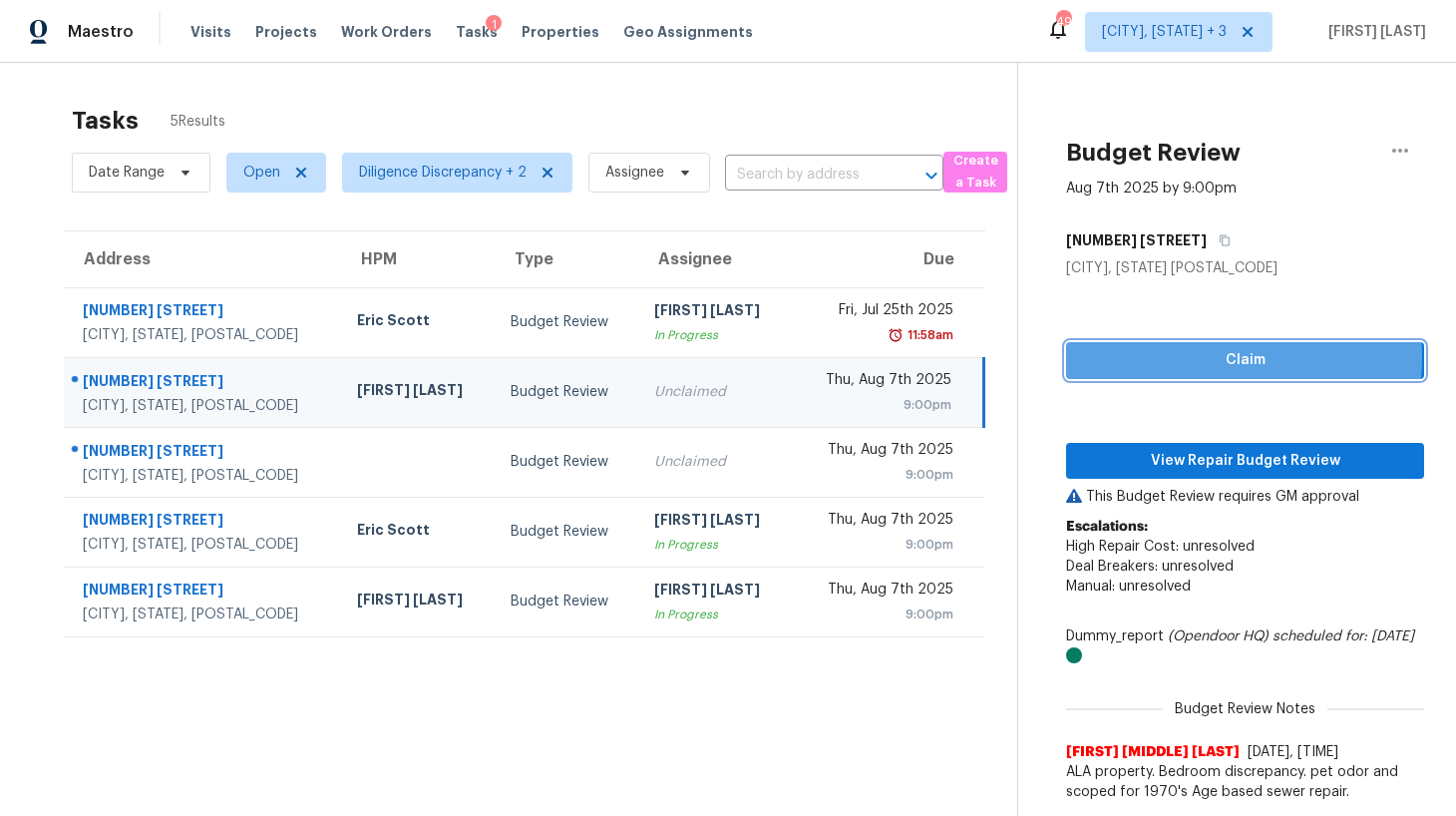 click on "Claim" at bounding box center (1245, 360) 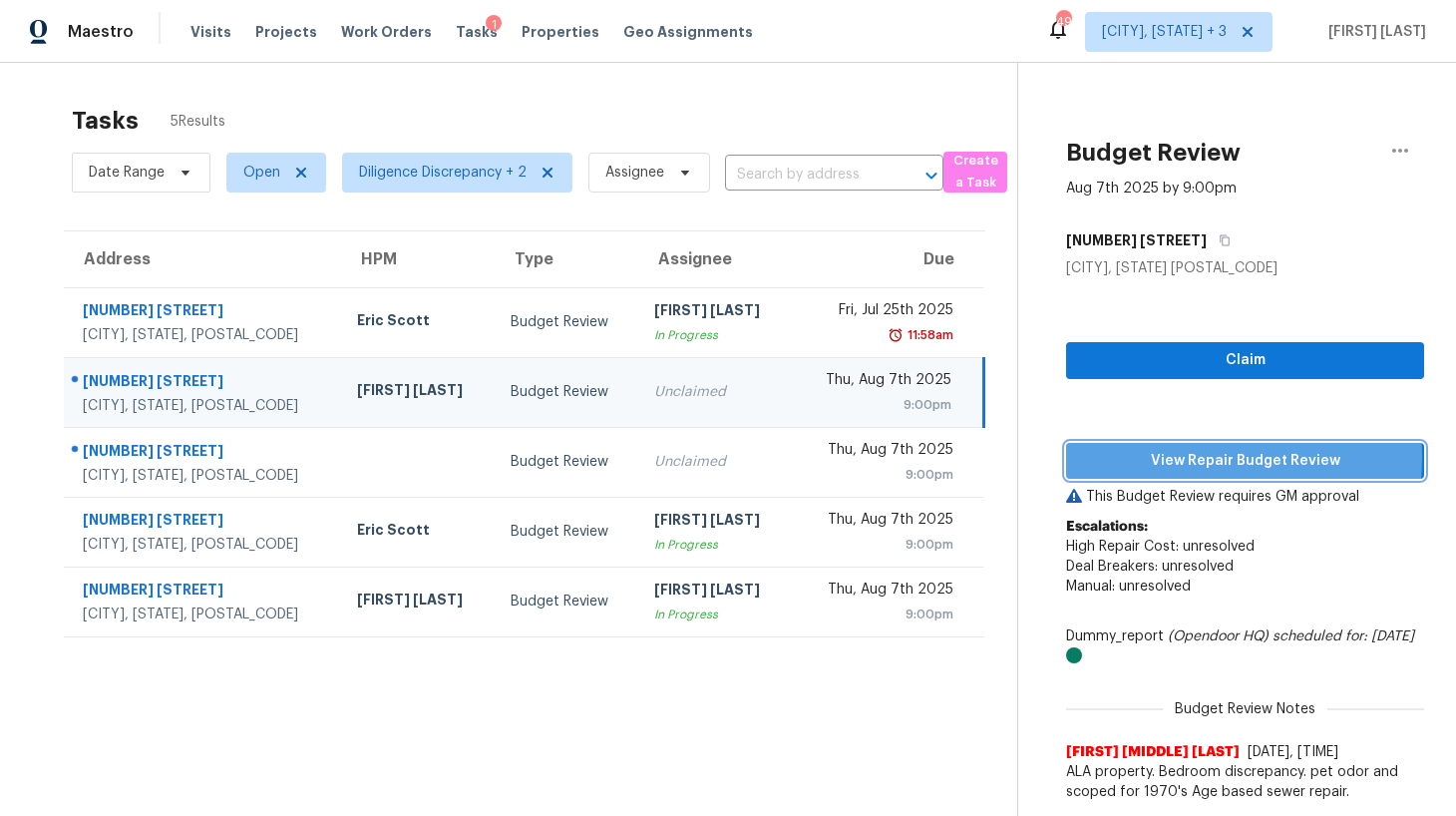 click on "View Repair Budget Review" at bounding box center [1245, 461] 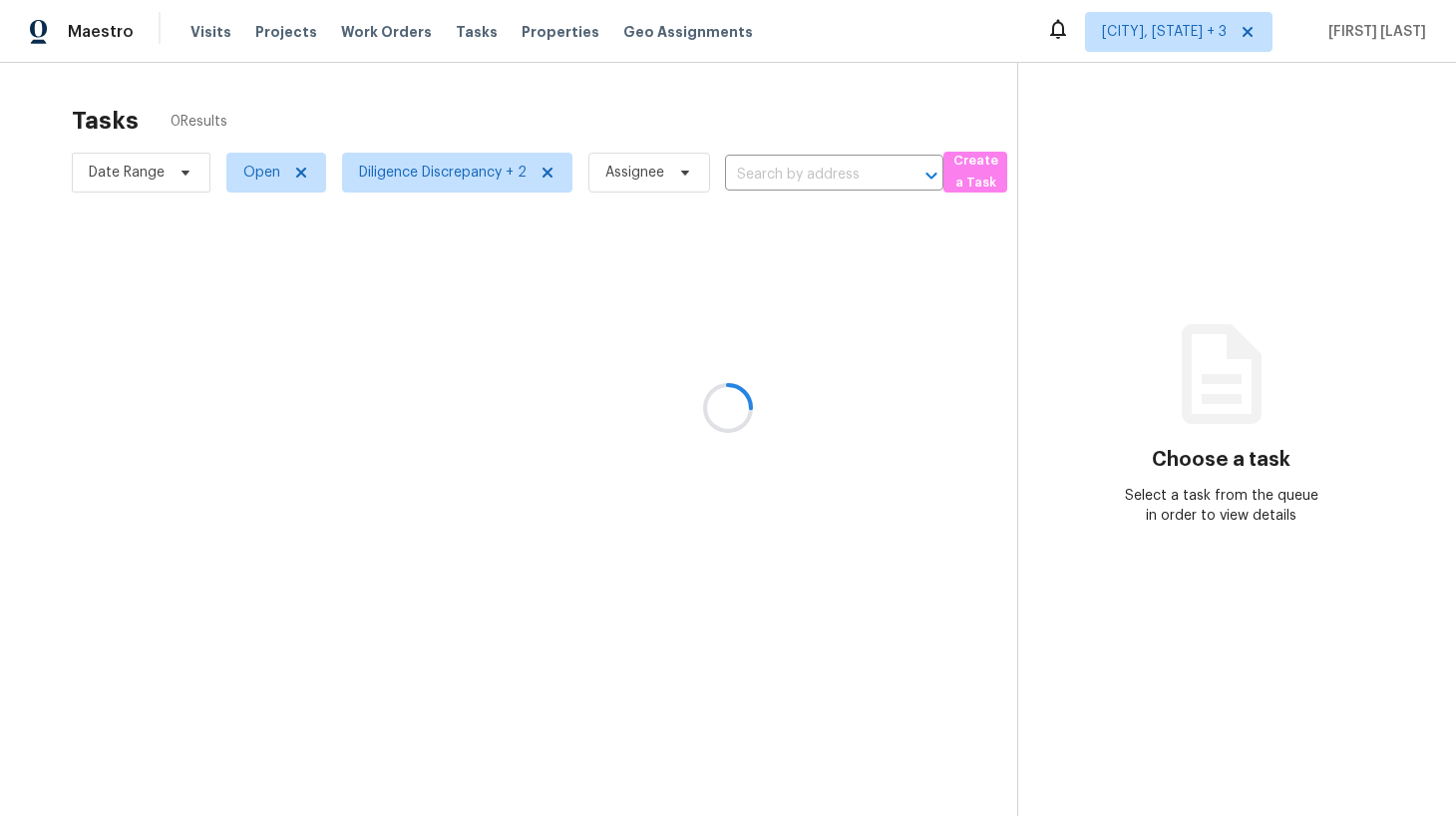 scroll, scrollTop: 0, scrollLeft: 0, axis: both 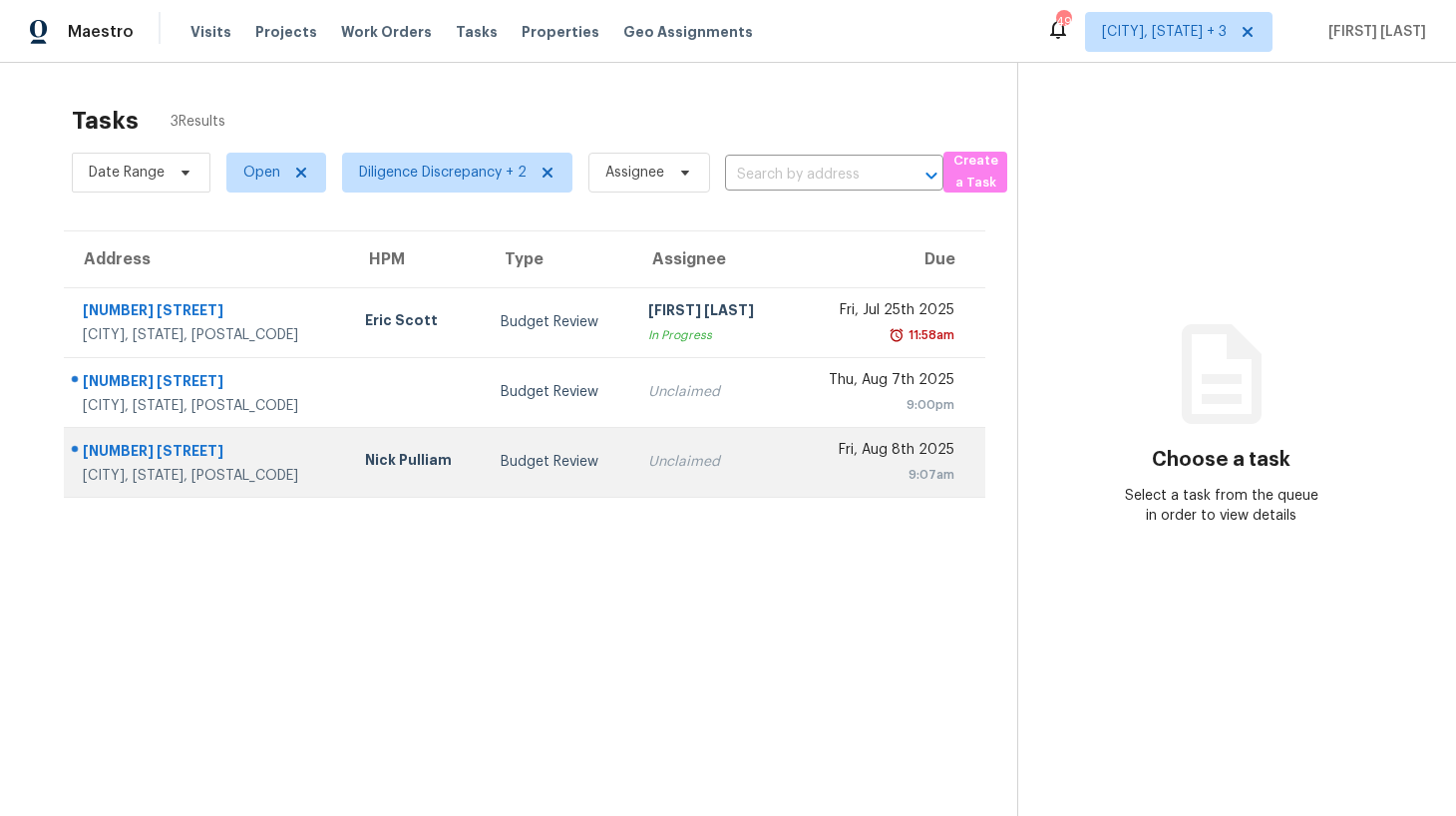 click on "Unclaimed" at bounding box center (710, 462) 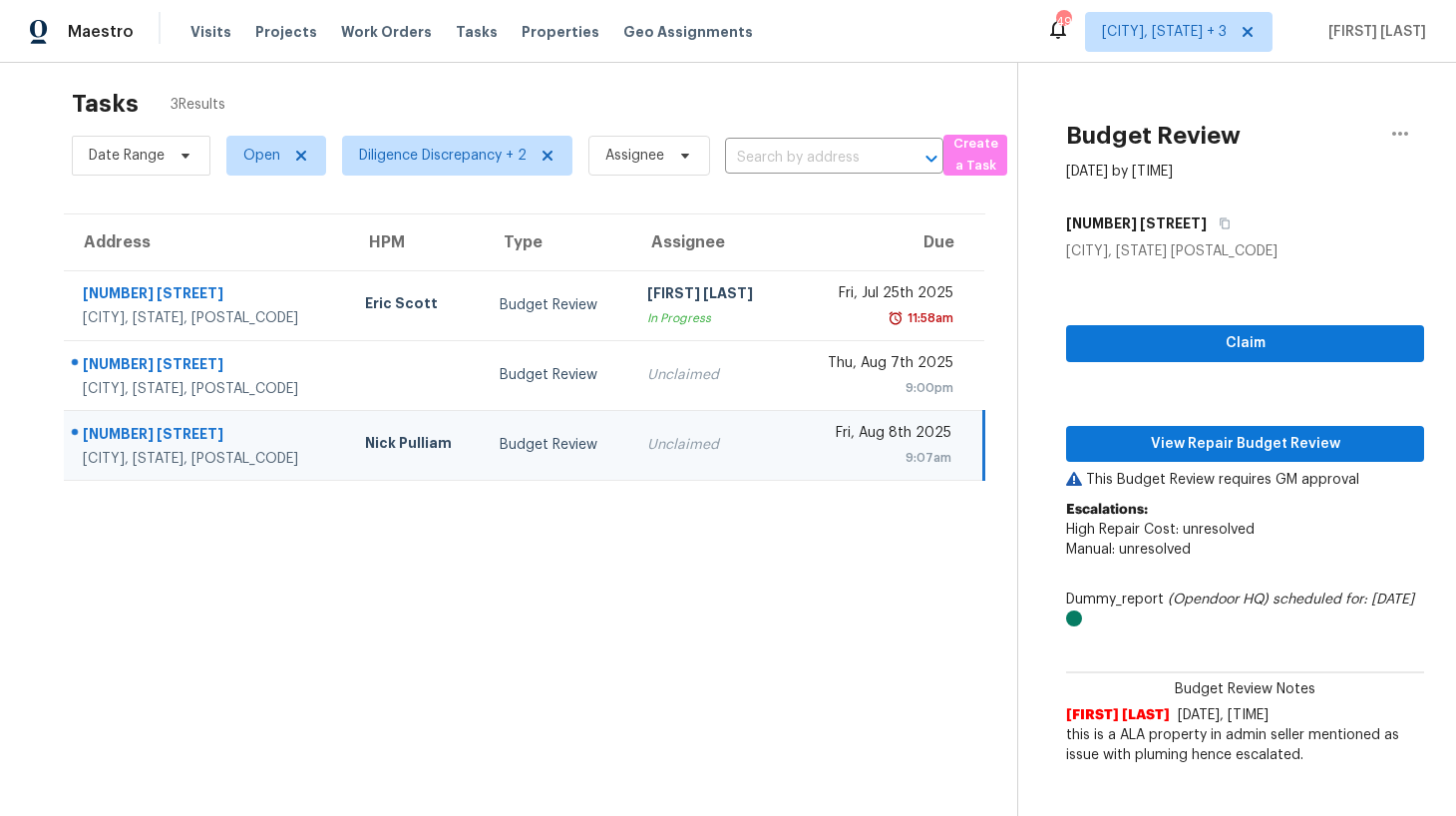 scroll, scrollTop: 3, scrollLeft: 0, axis: vertical 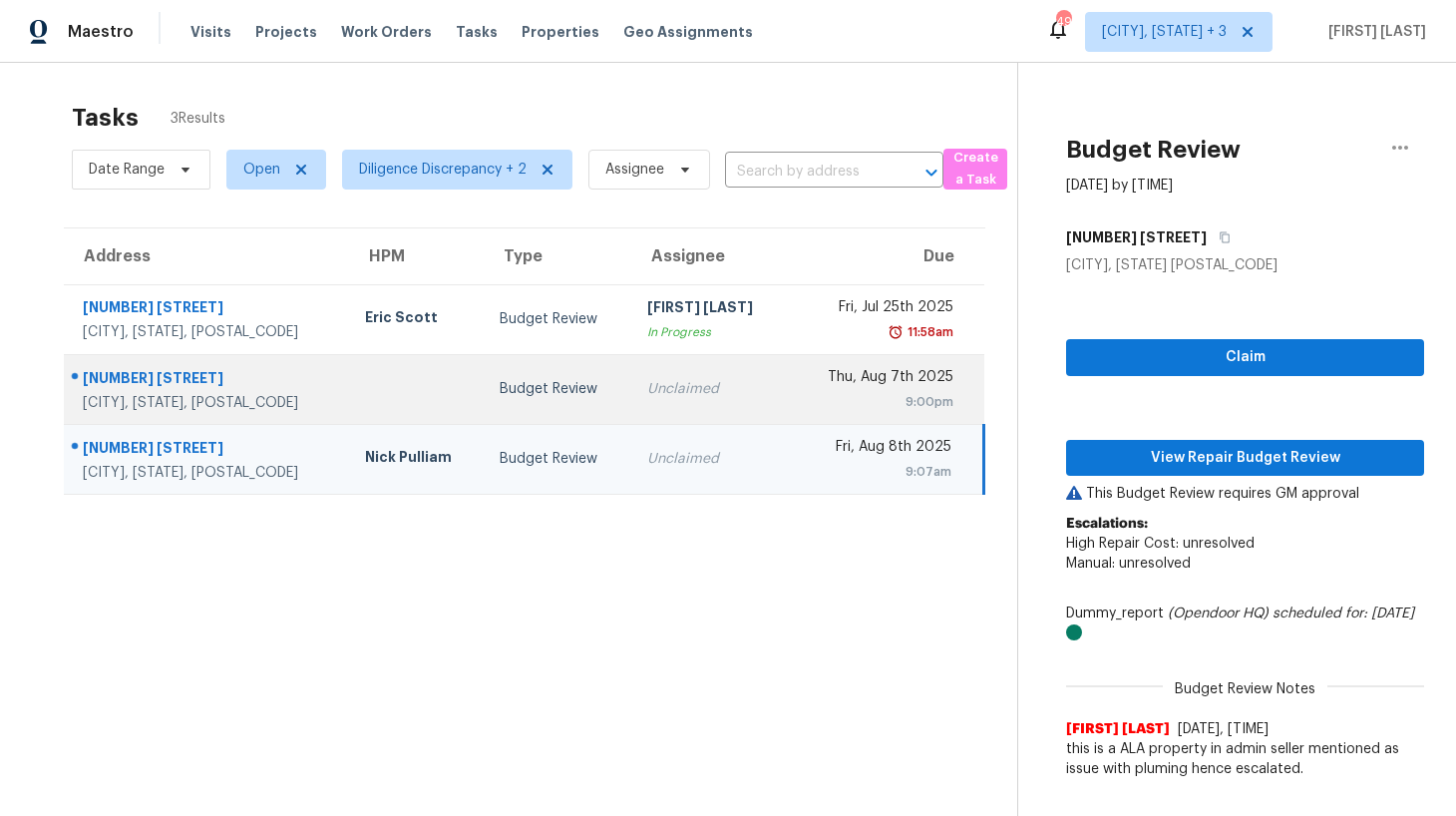click on "Unclaimed" at bounding box center [709, 389] 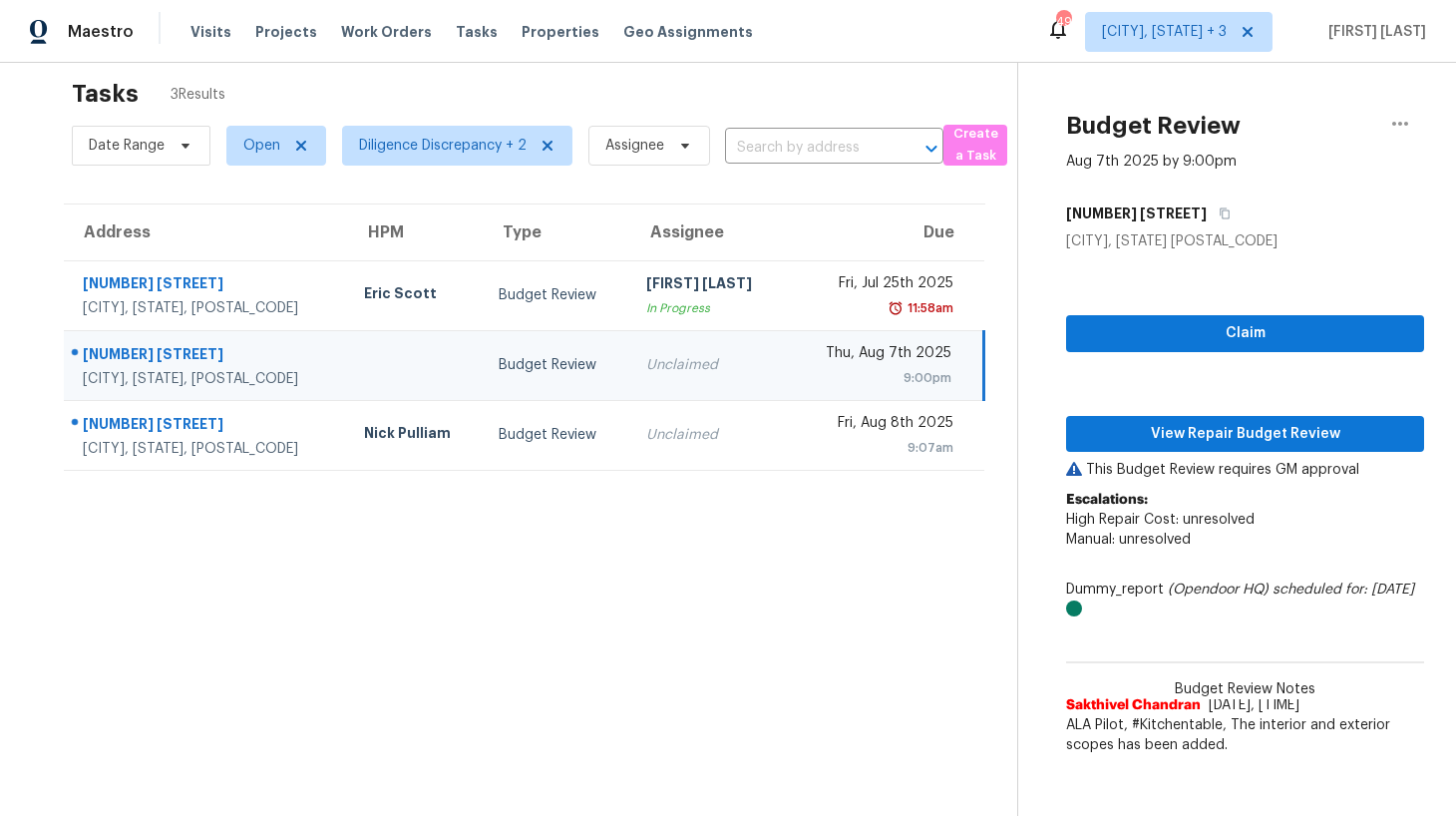 scroll, scrollTop: 0, scrollLeft: 0, axis: both 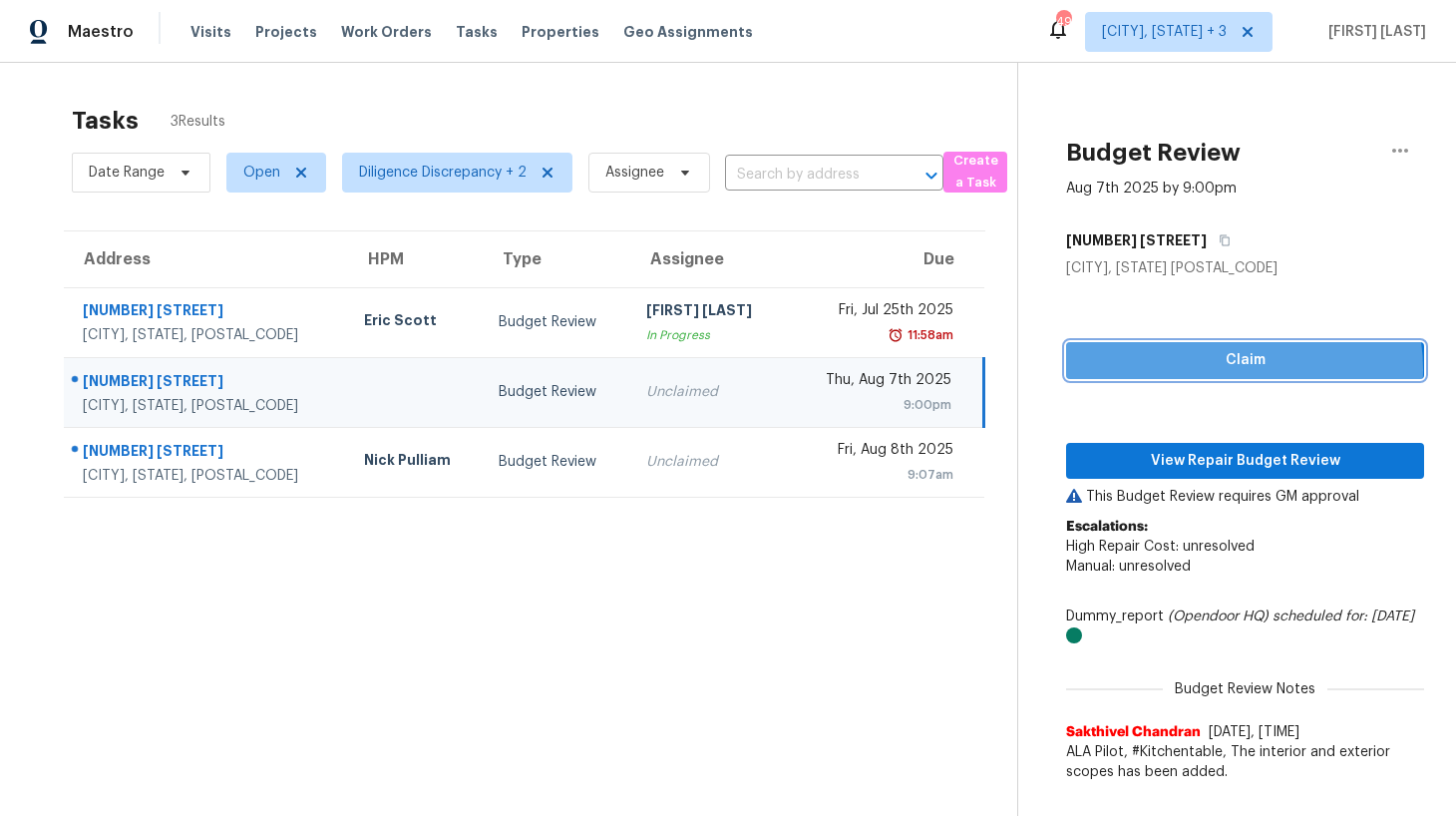 click on "Claim" at bounding box center [1245, 360] 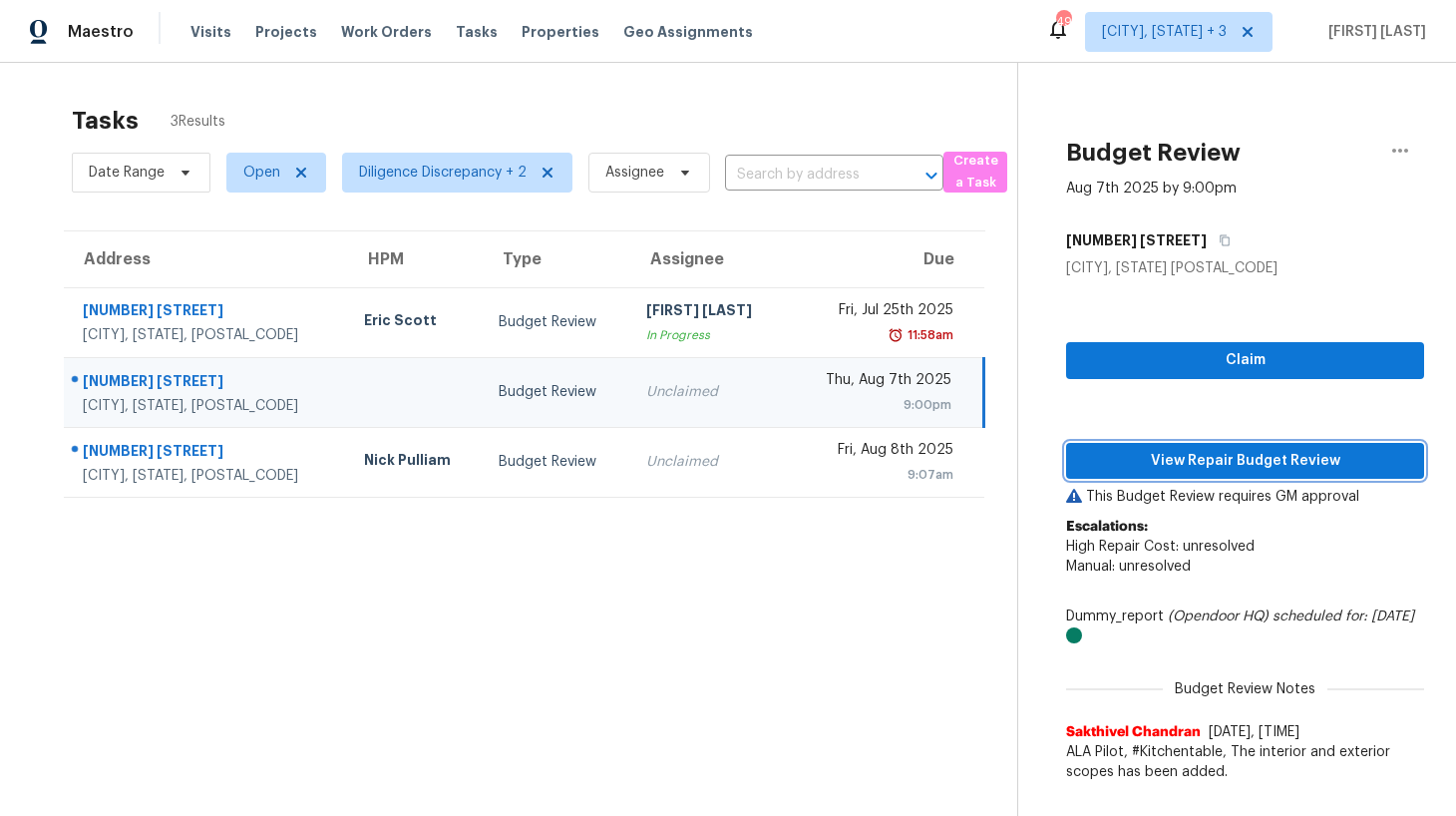 click on "View Repair Budget Review" at bounding box center [1245, 461] 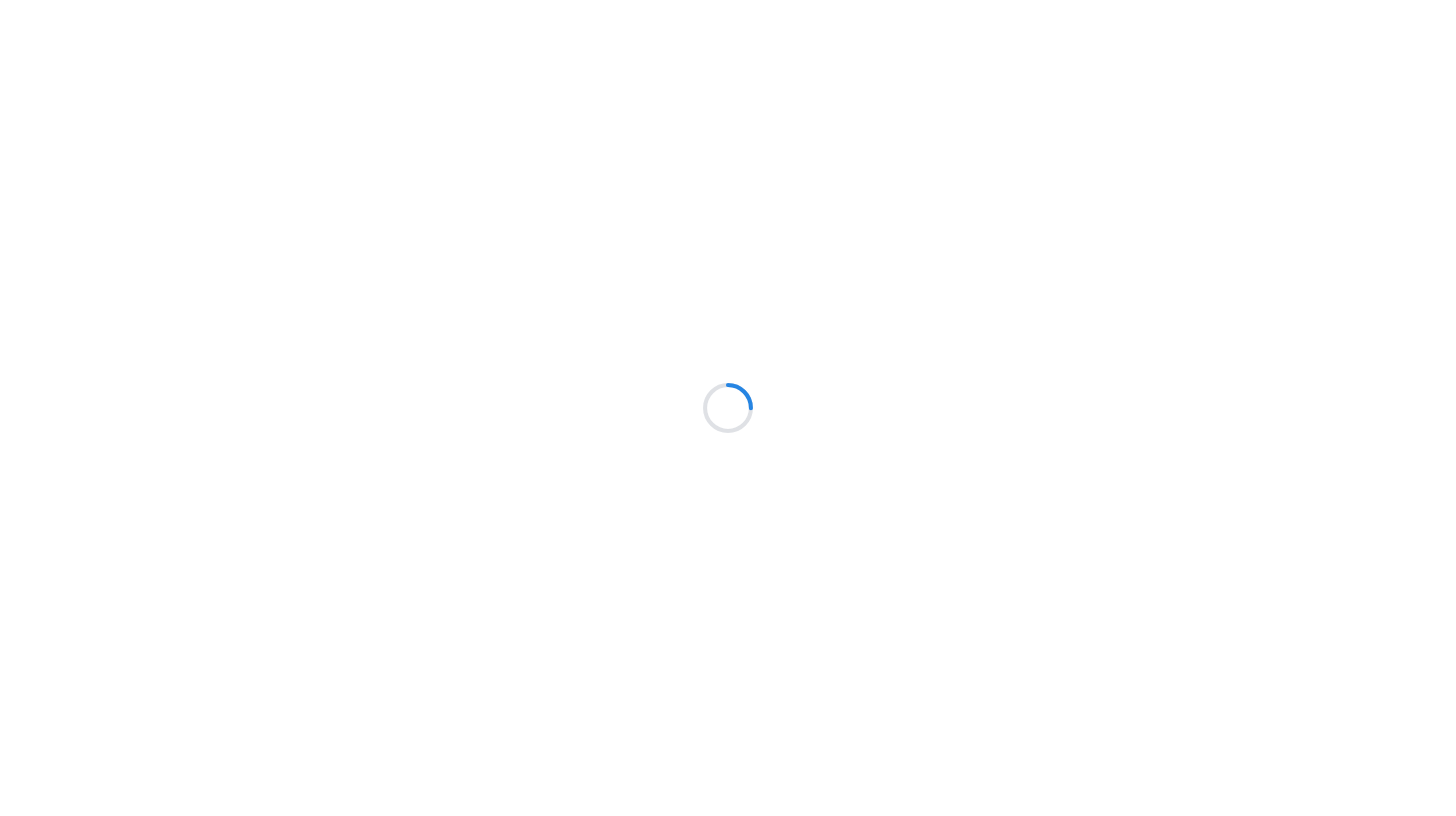 scroll, scrollTop: 0, scrollLeft: 0, axis: both 